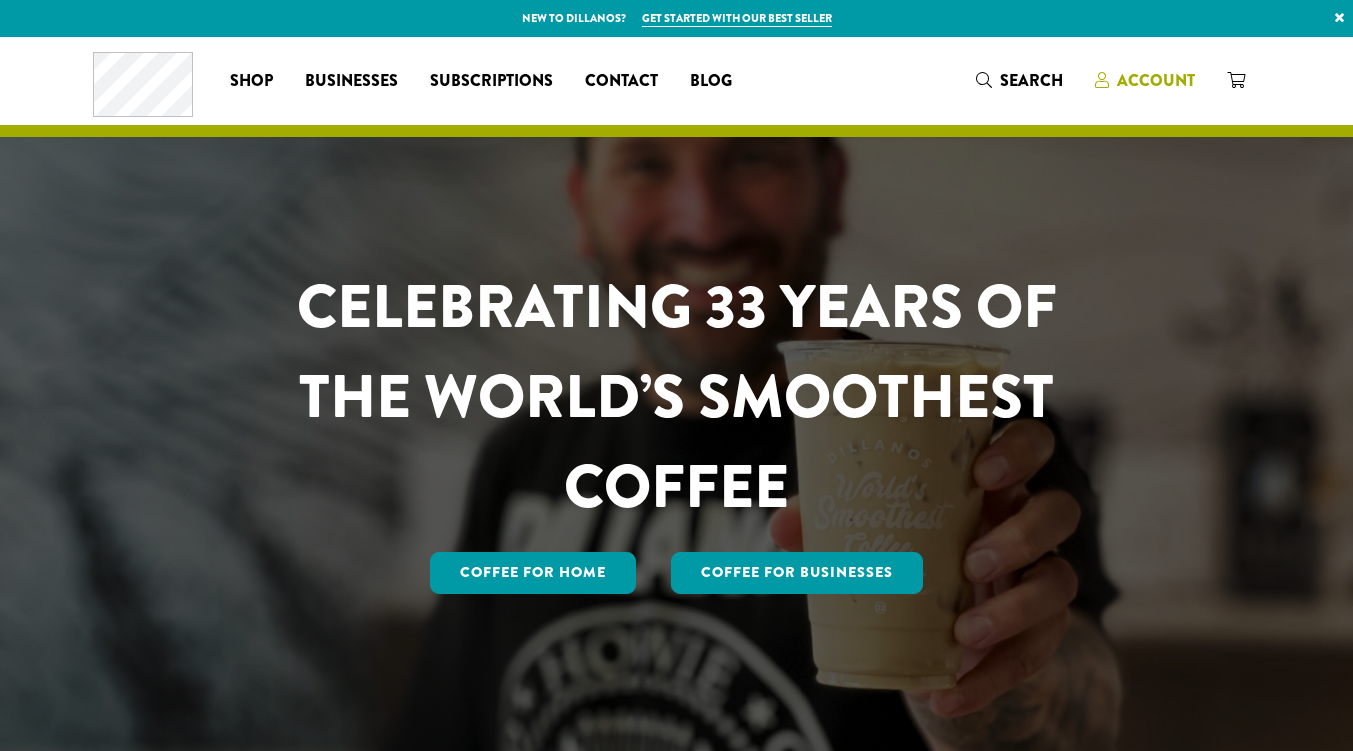 scroll, scrollTop: 0, scrollLeft: 0, axis: both 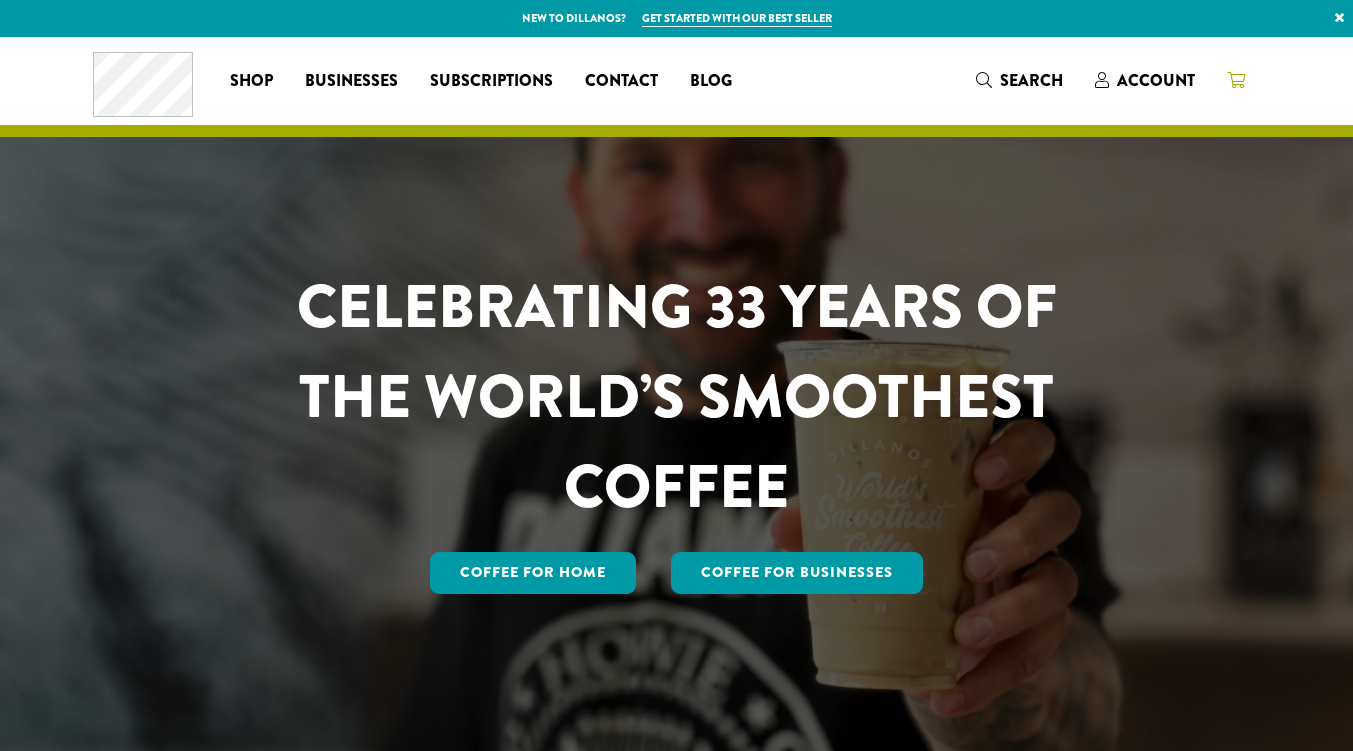 click at bounding box center (1236, 80) 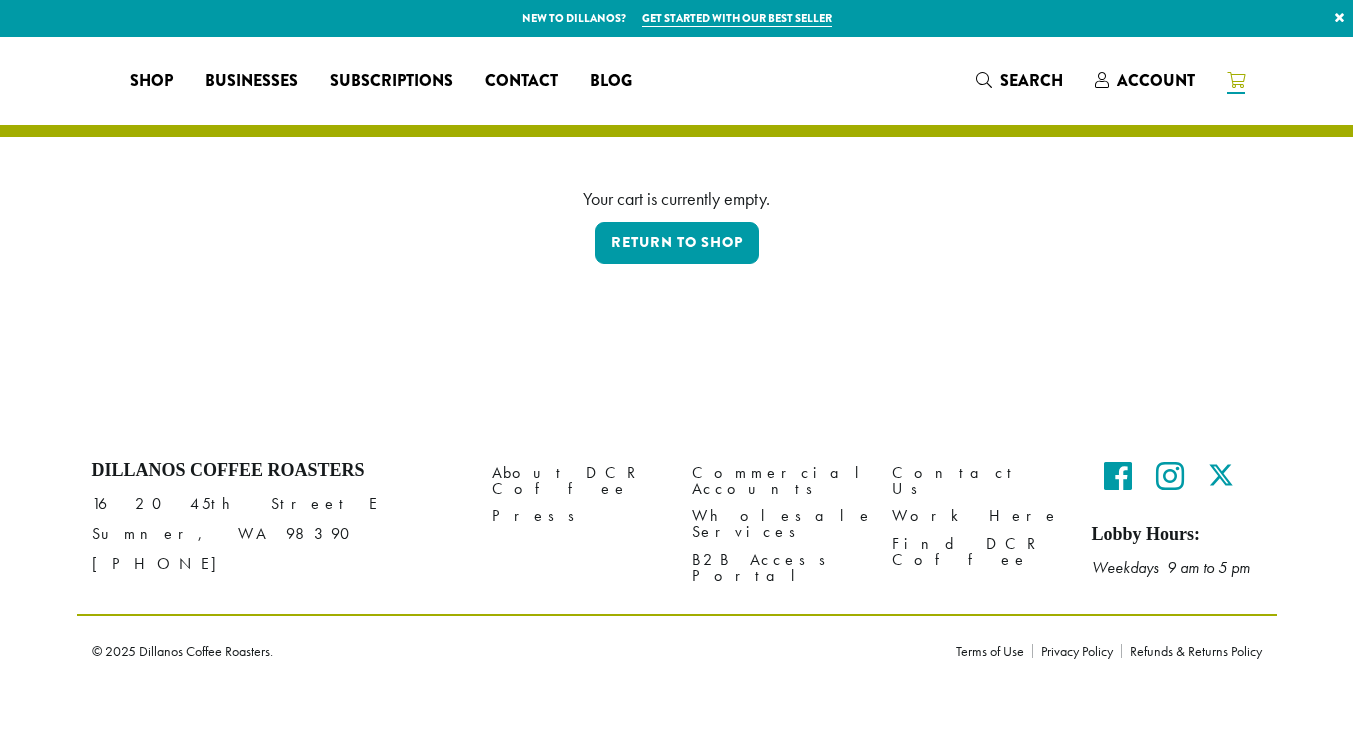 scroll, scrollTop: 0, scrollLeft: 0, axis: both 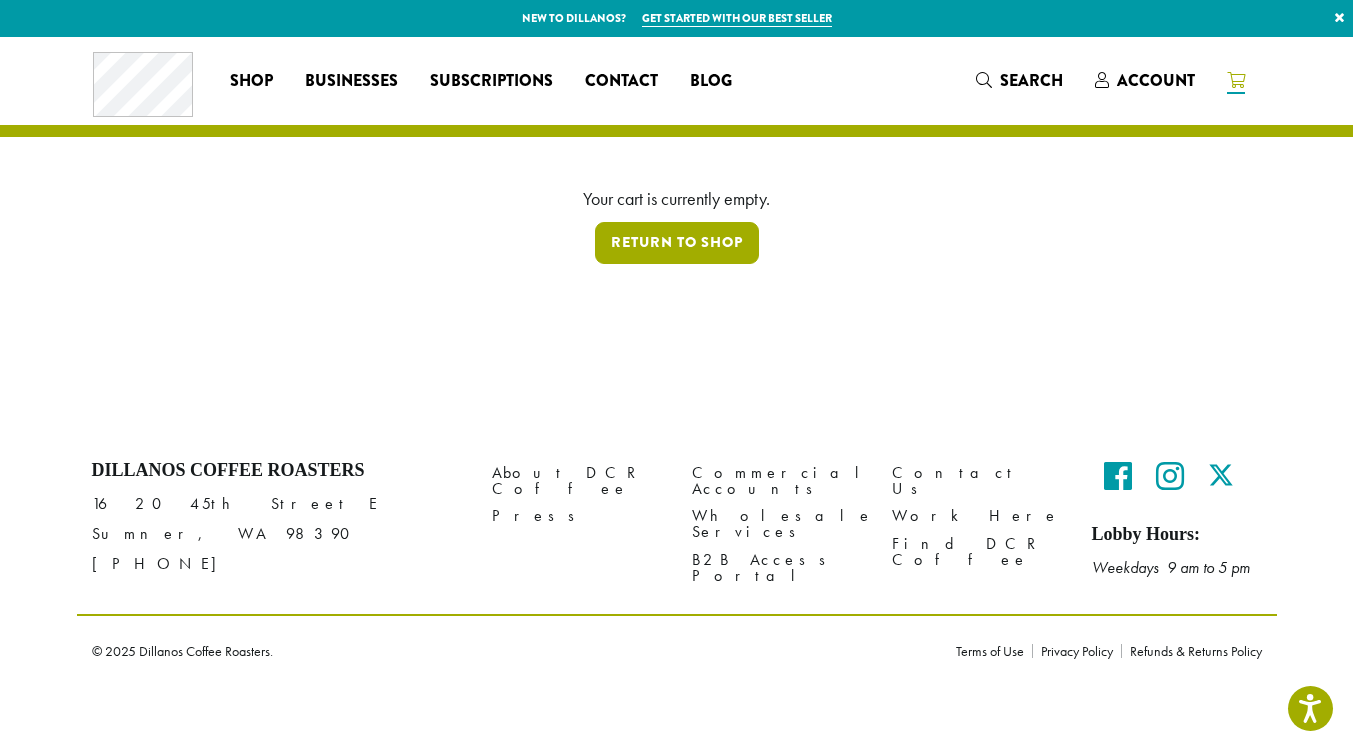 click on "Return to shop" at bounding box center (677, 243) 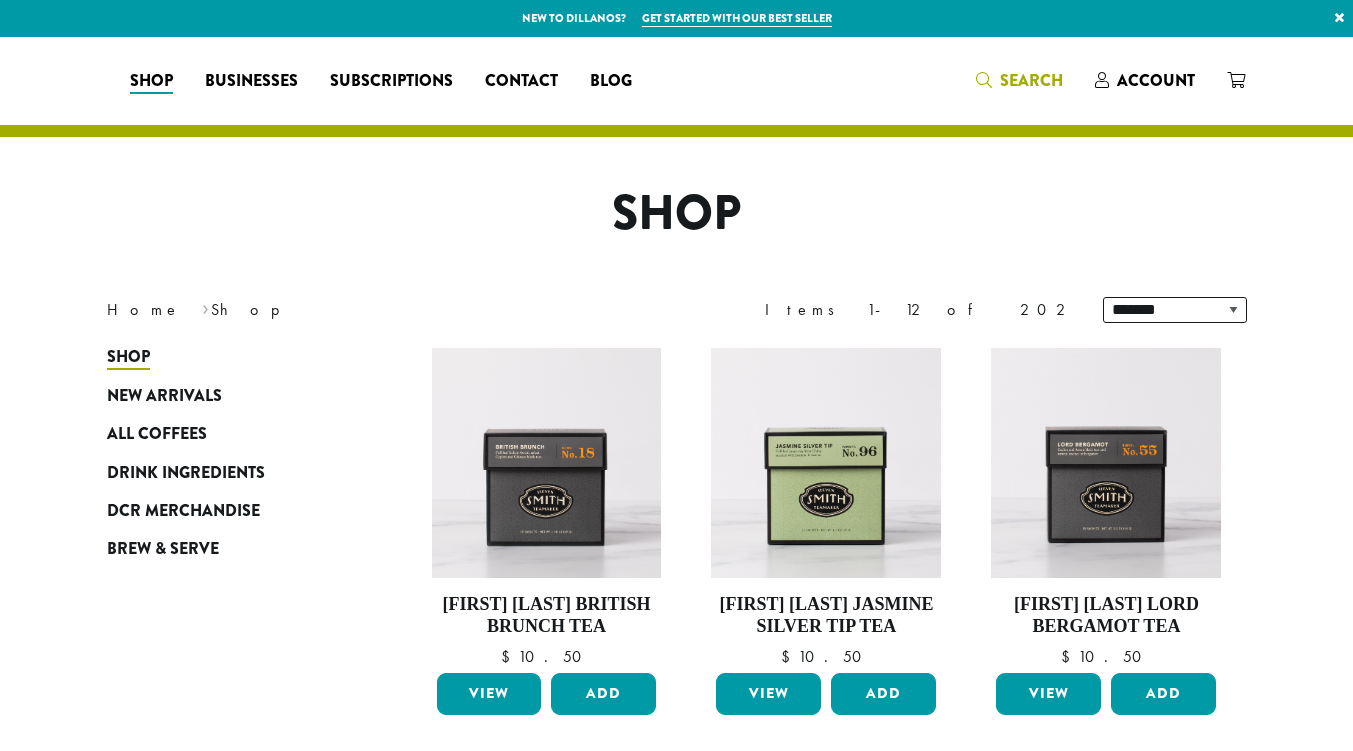 scroll, scrollTop: 0, scrollLeft: 0, axis: both 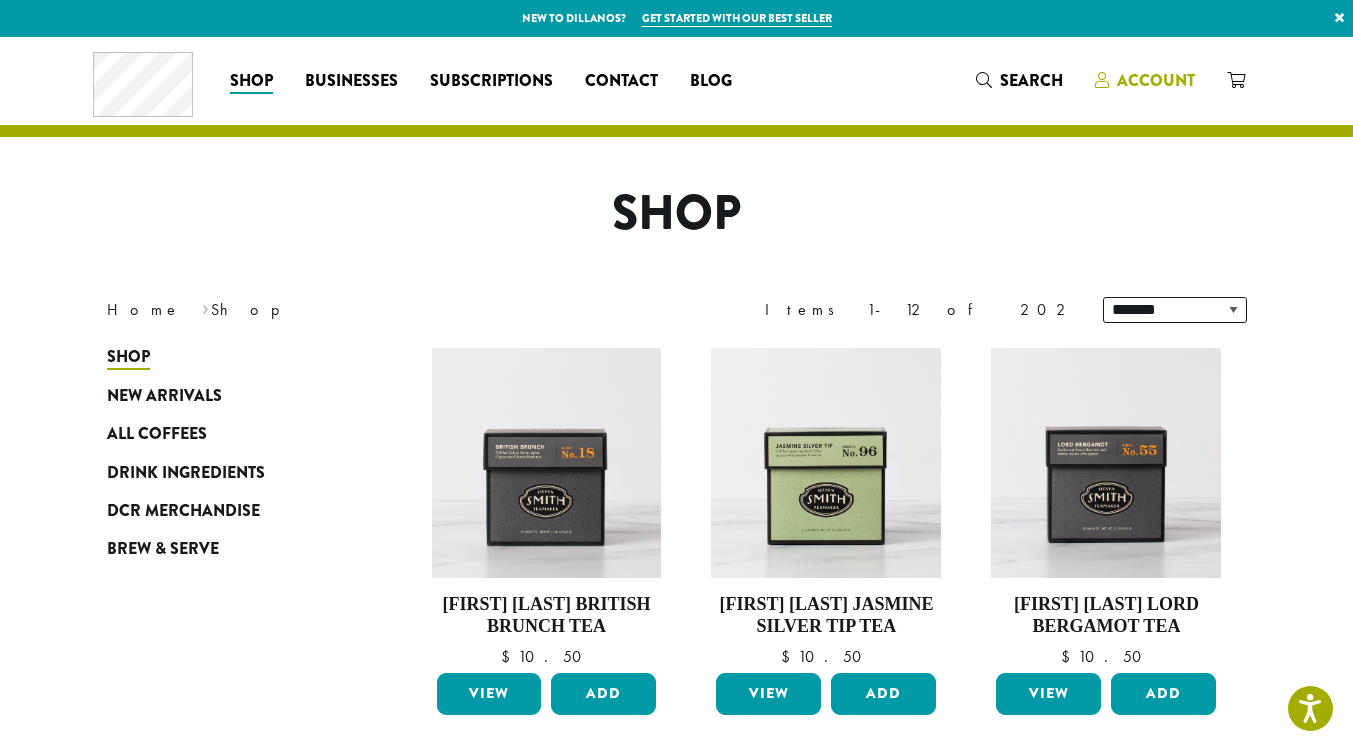 click on "Account" at bounding box center (1156, 80) 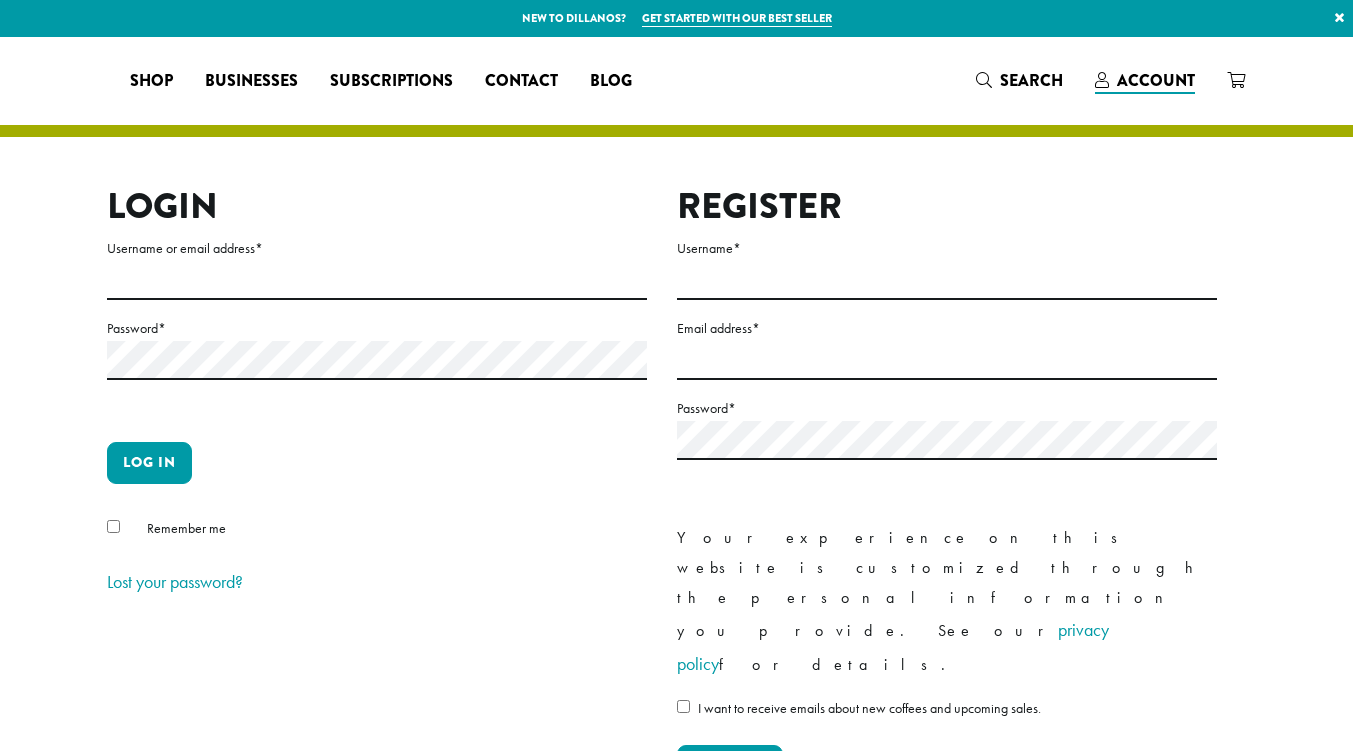 scroll, scrollTop: 0, scrollLeft: 0, axis: both 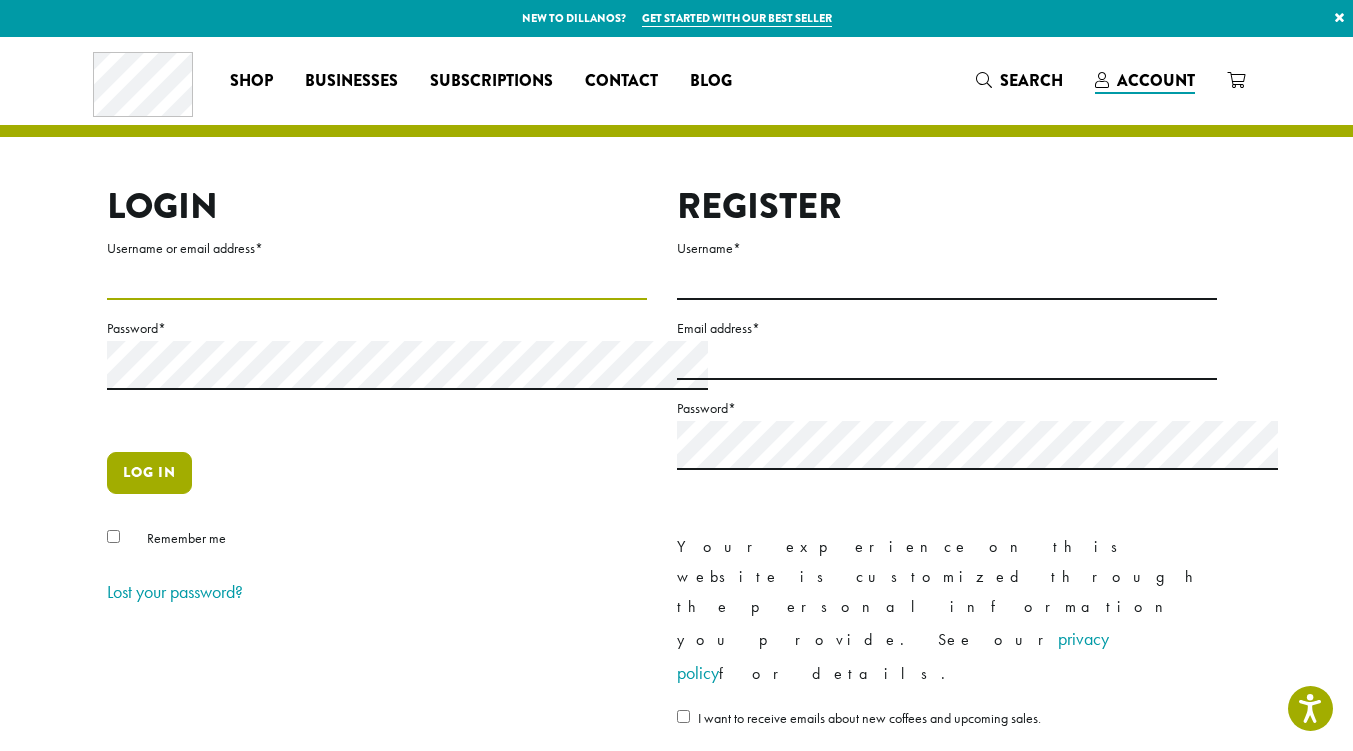 type on "**********" 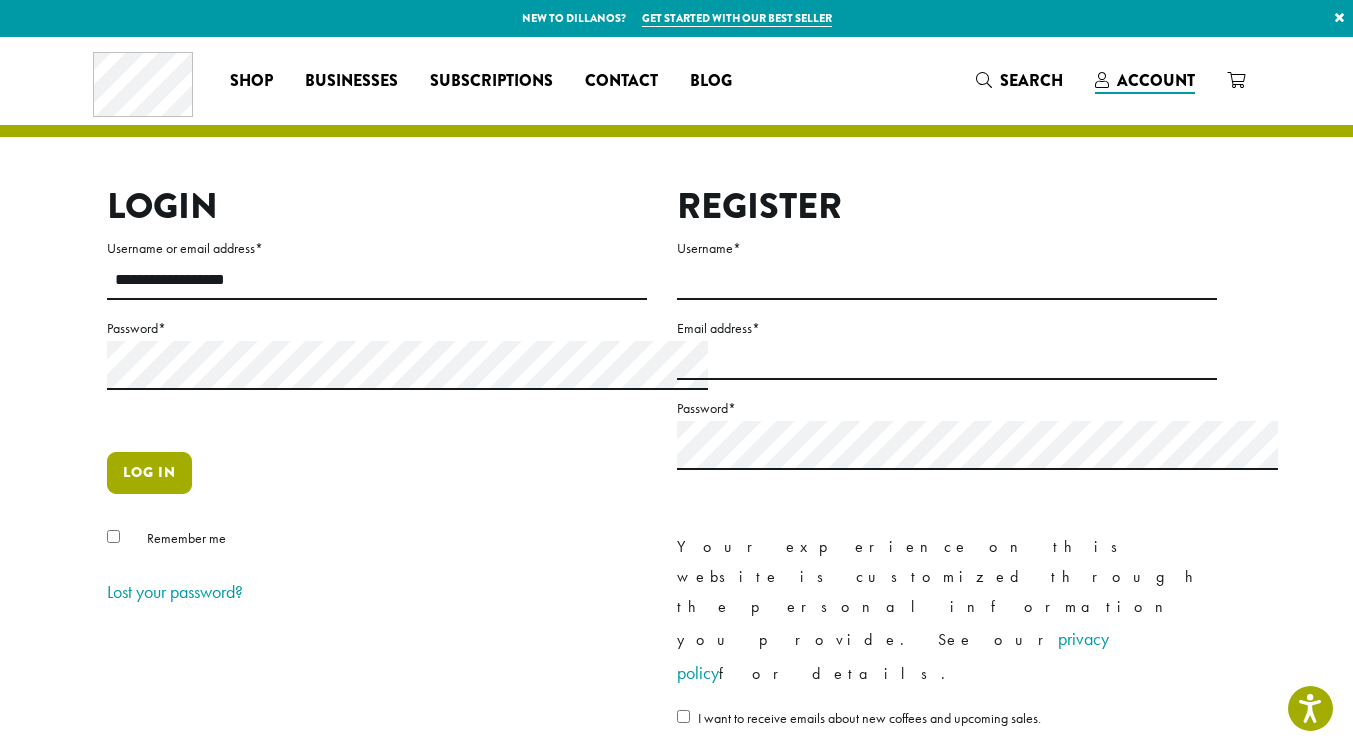 click on "Log in" at bounding box center (149, 473) 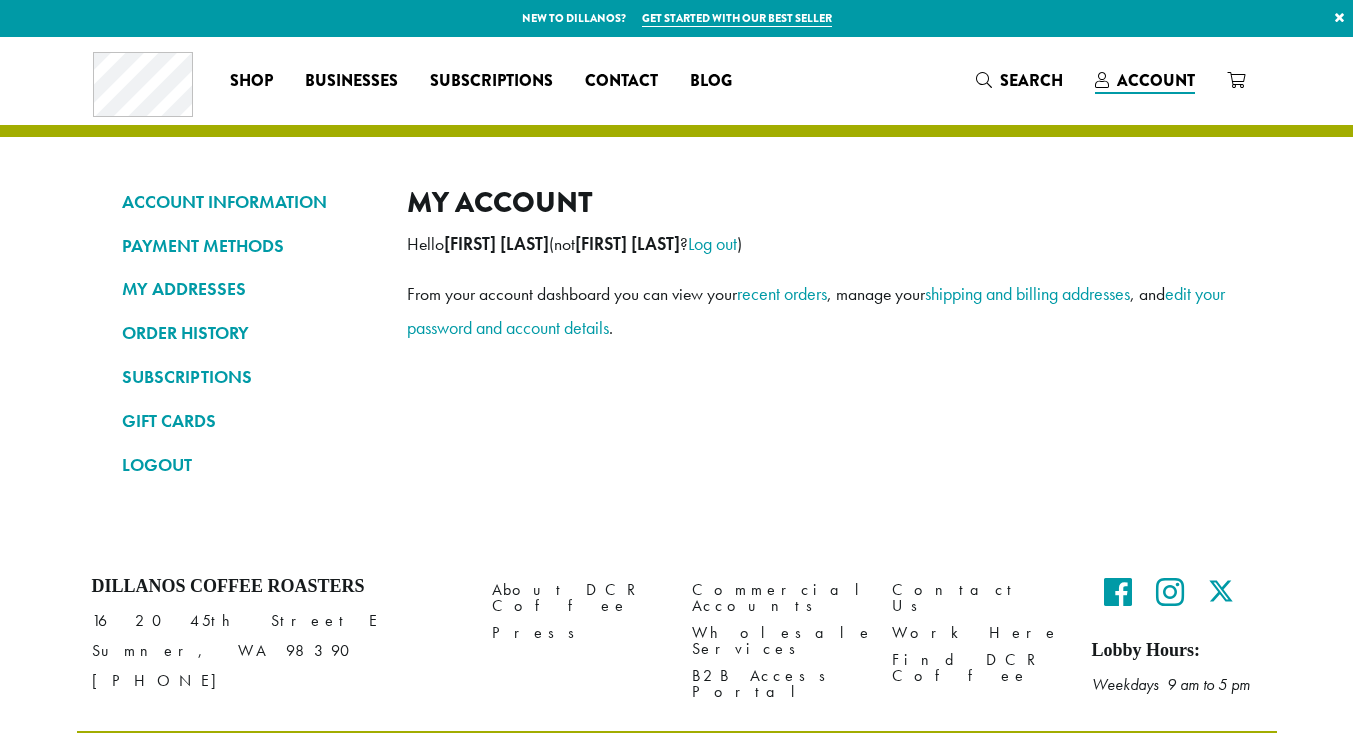 scroll, scrollTop: 0, scrollLeft: 0, axis: both 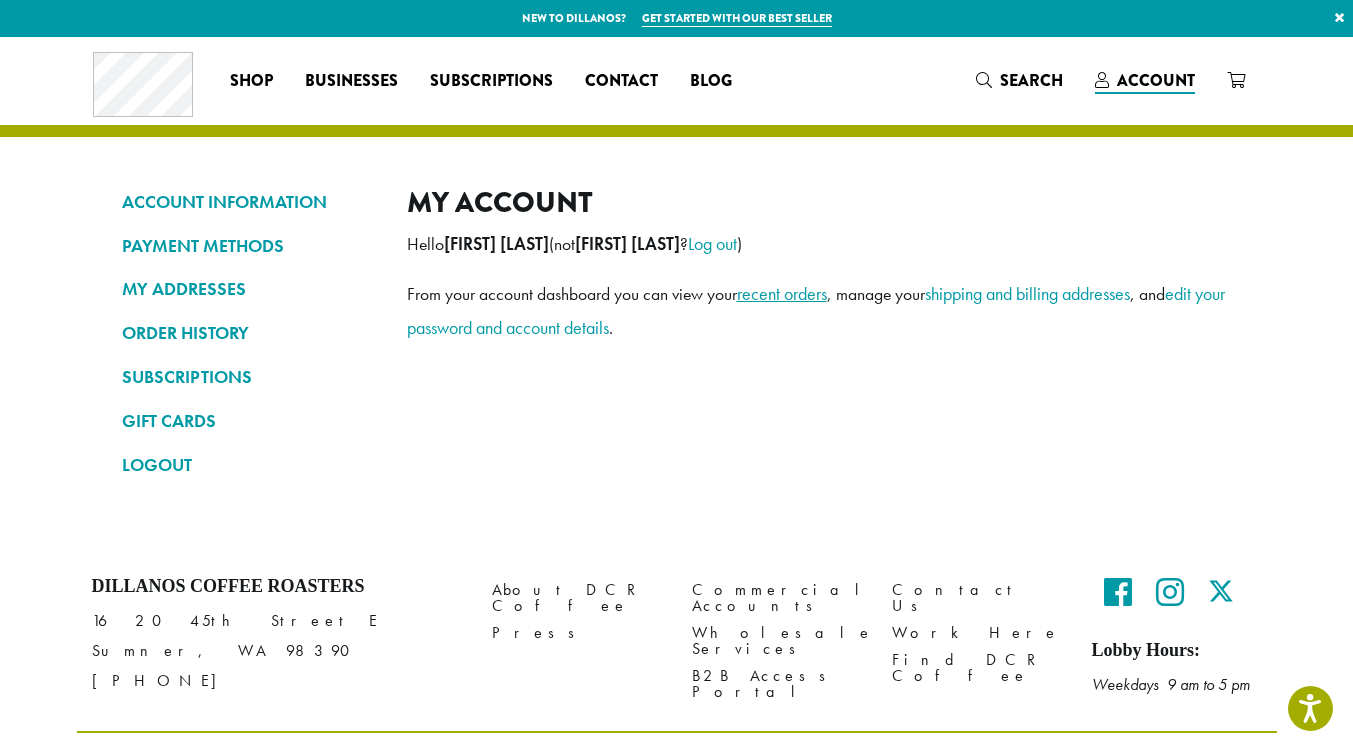 click on "recent orders" at bounding box center [782, 293] 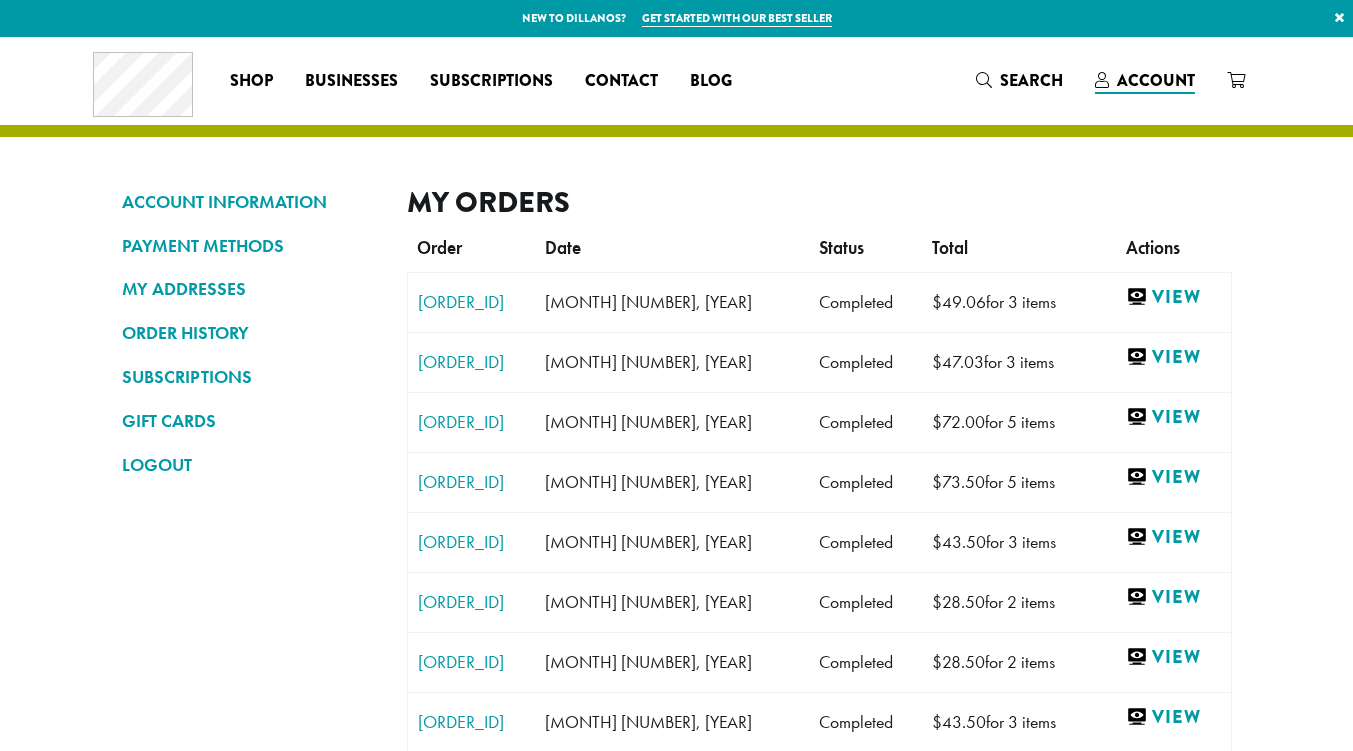 scroll, scrollTop: 0, scrollLeft: 0, axis: both 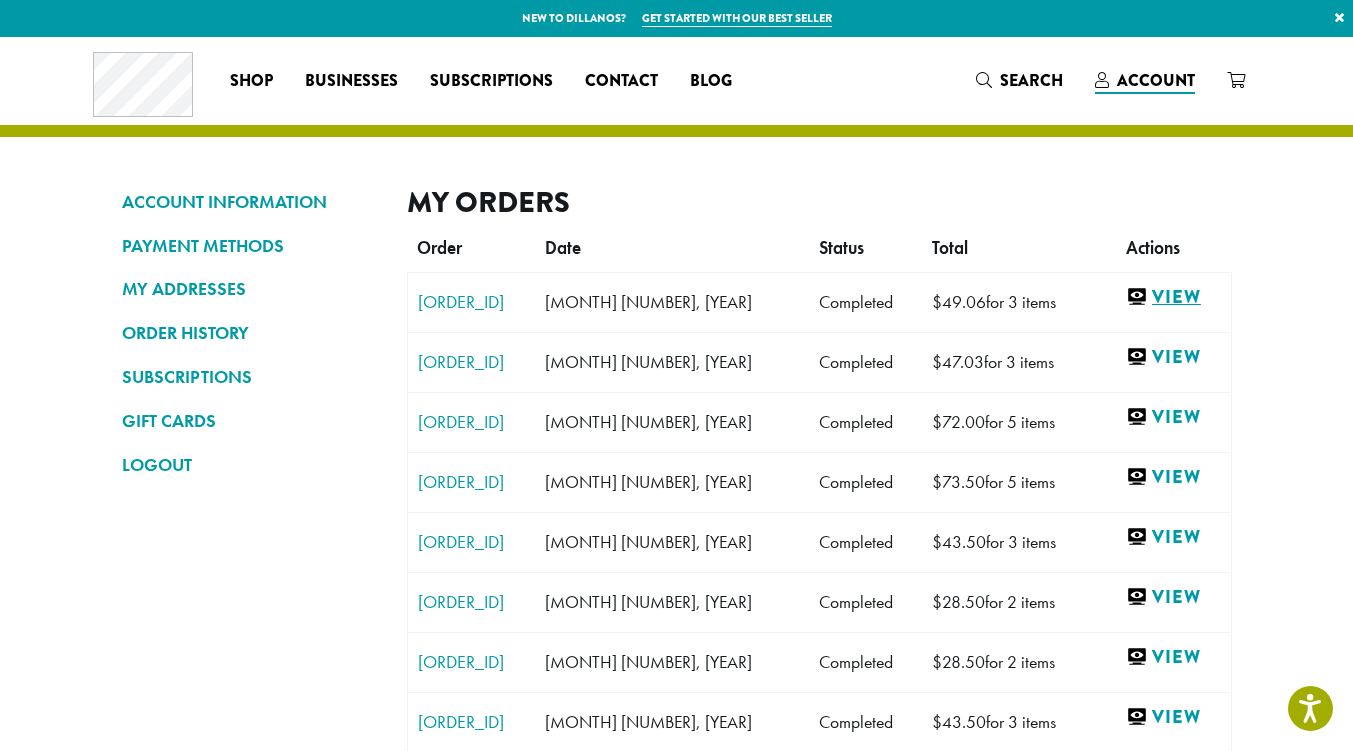 click on "View" at bounding box center (1173, 297) 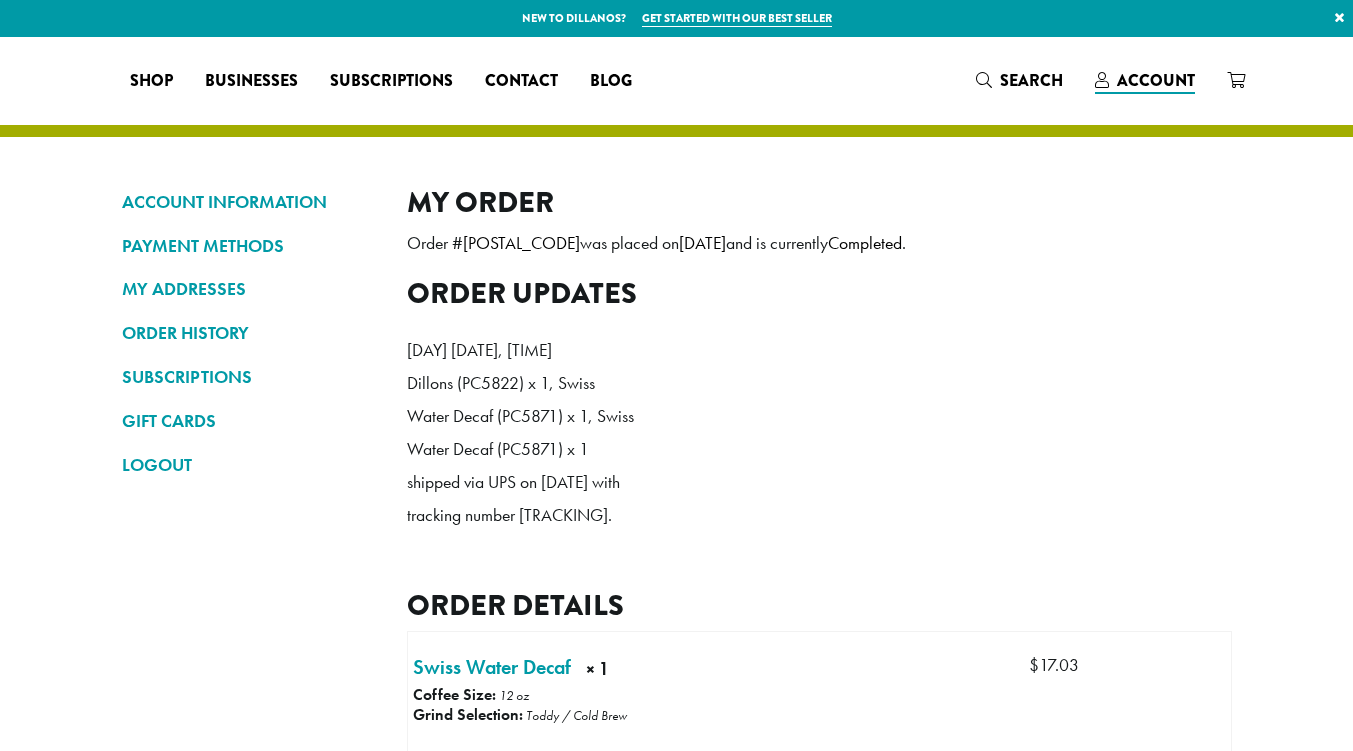 scroll, scrollTop: 0, scrollLeft: 0, axis: both 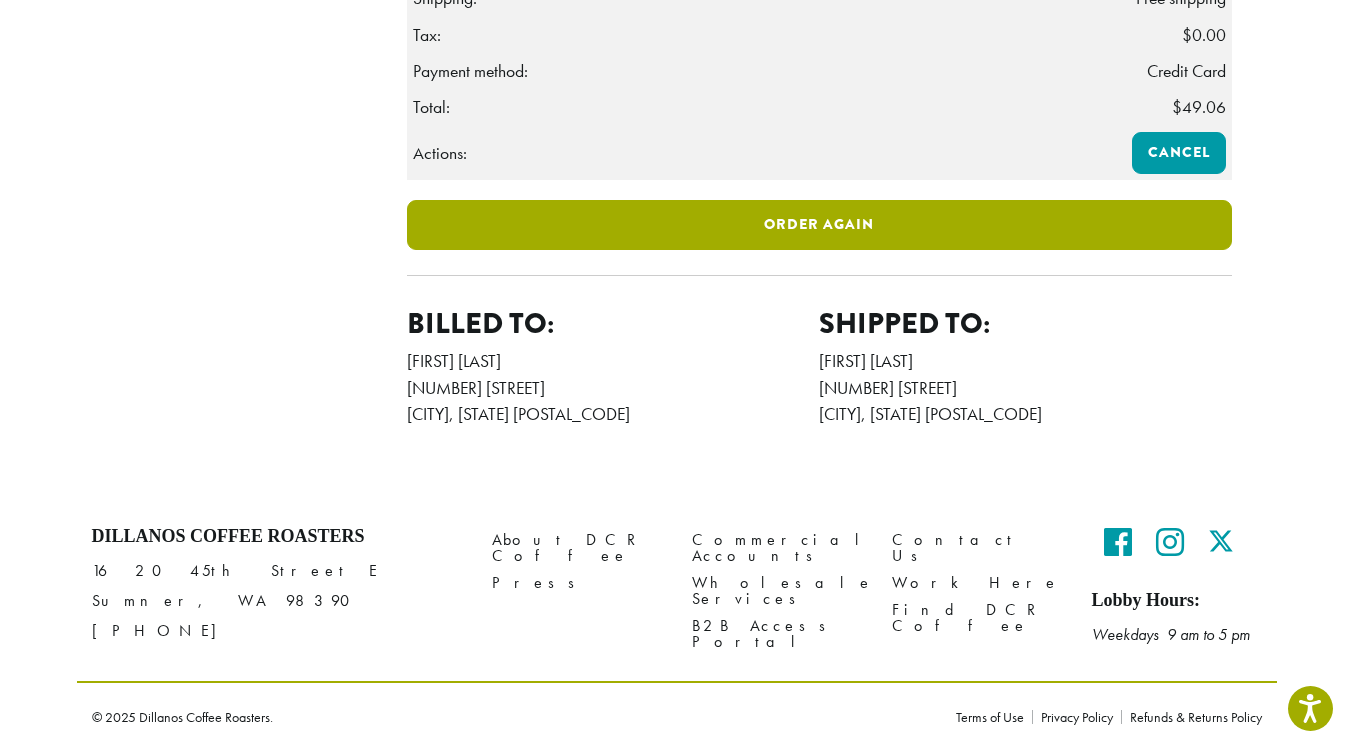 click on "Order again" at bounding box center (819, 225) 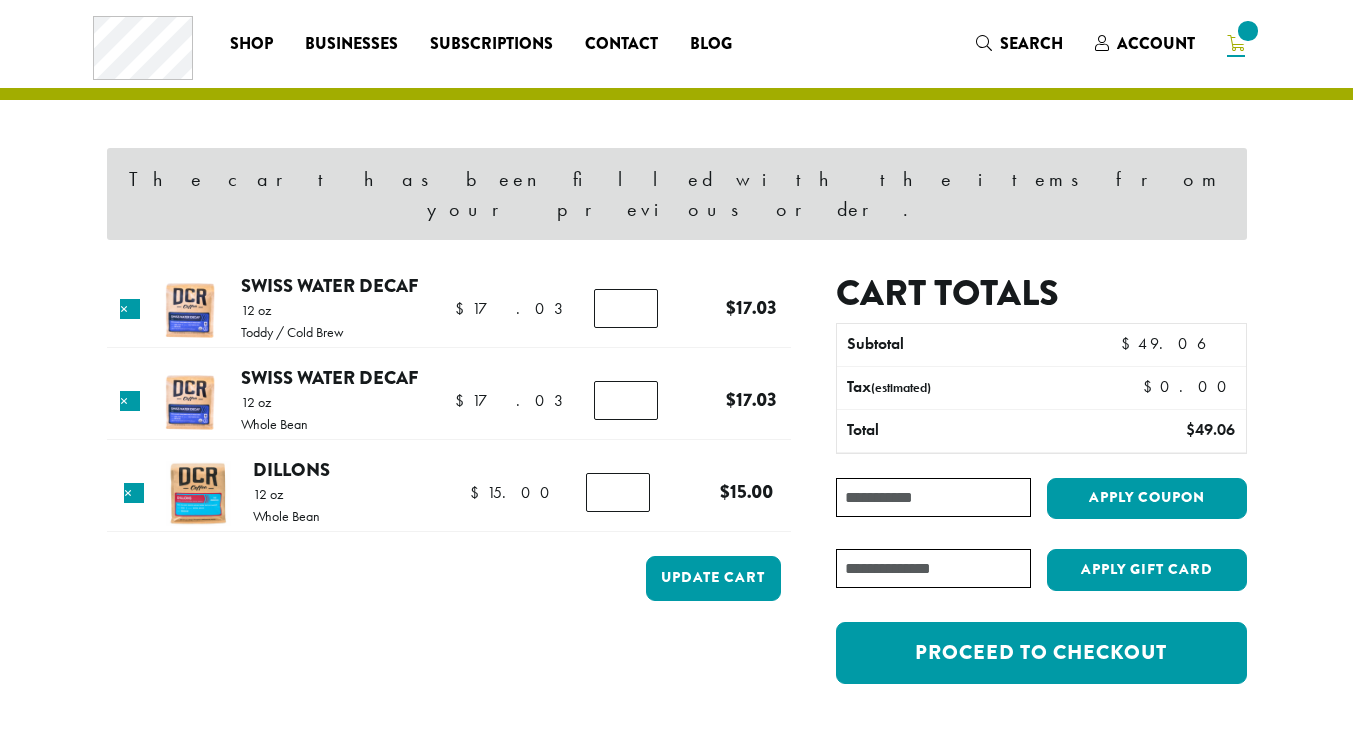scroll, scrollTop: 0, scrollLeft: 0, axis: both 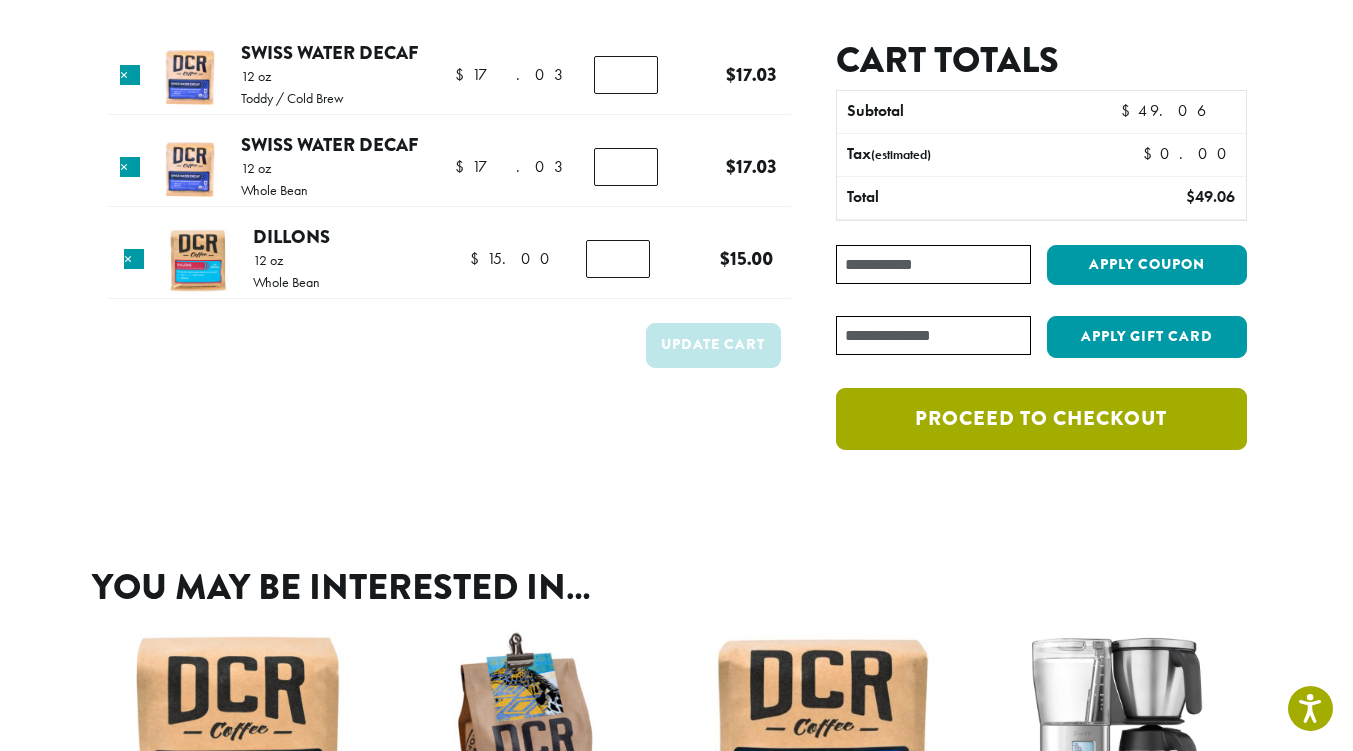 click on "Proceed to checkout" at bounding box center [1041, 419] 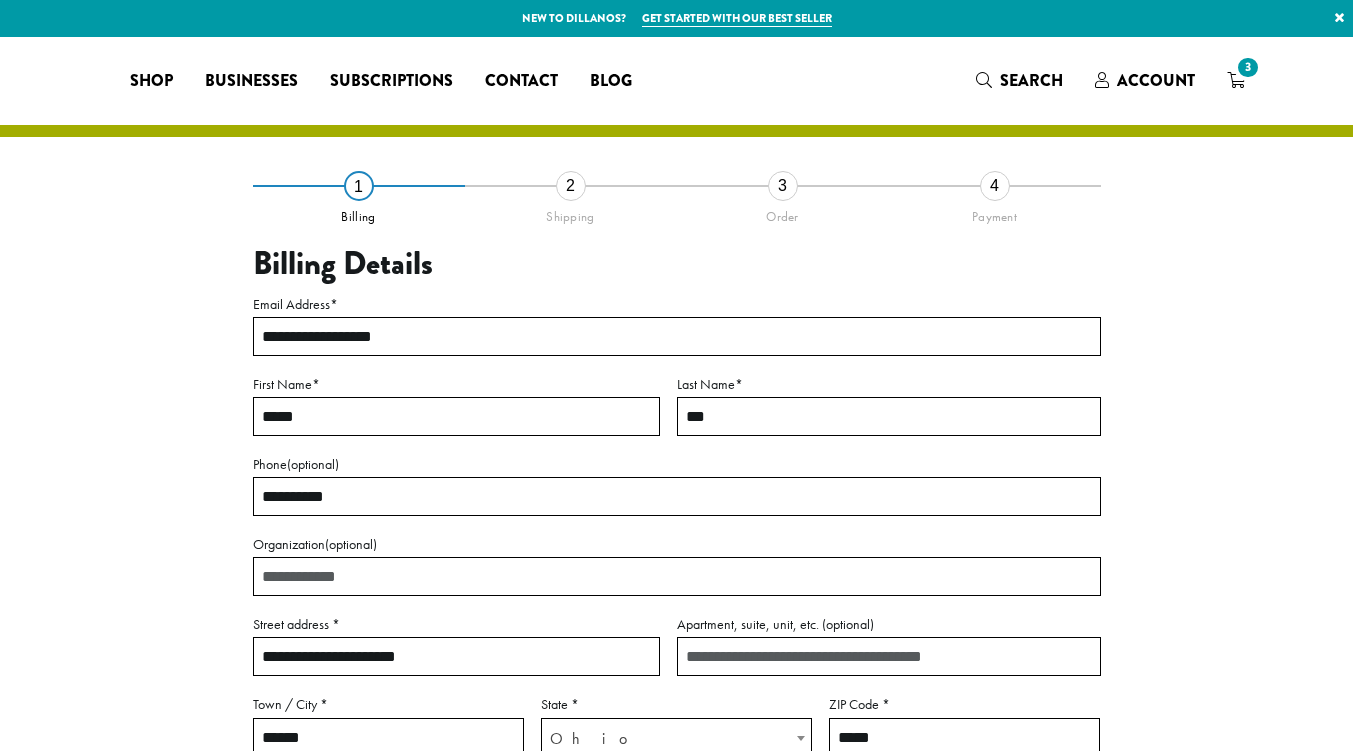 select on "**" 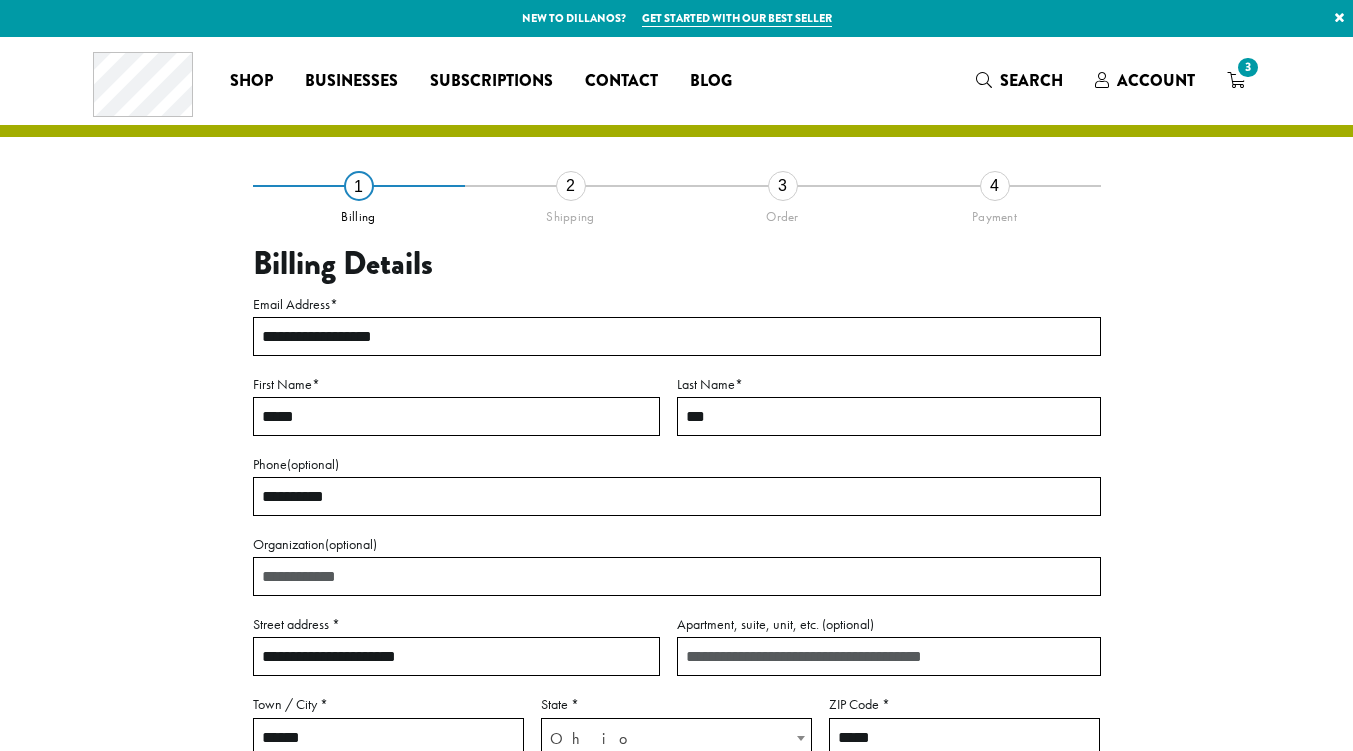 scroll, scrollTop: 0, scrollLeft: 0, axis: both 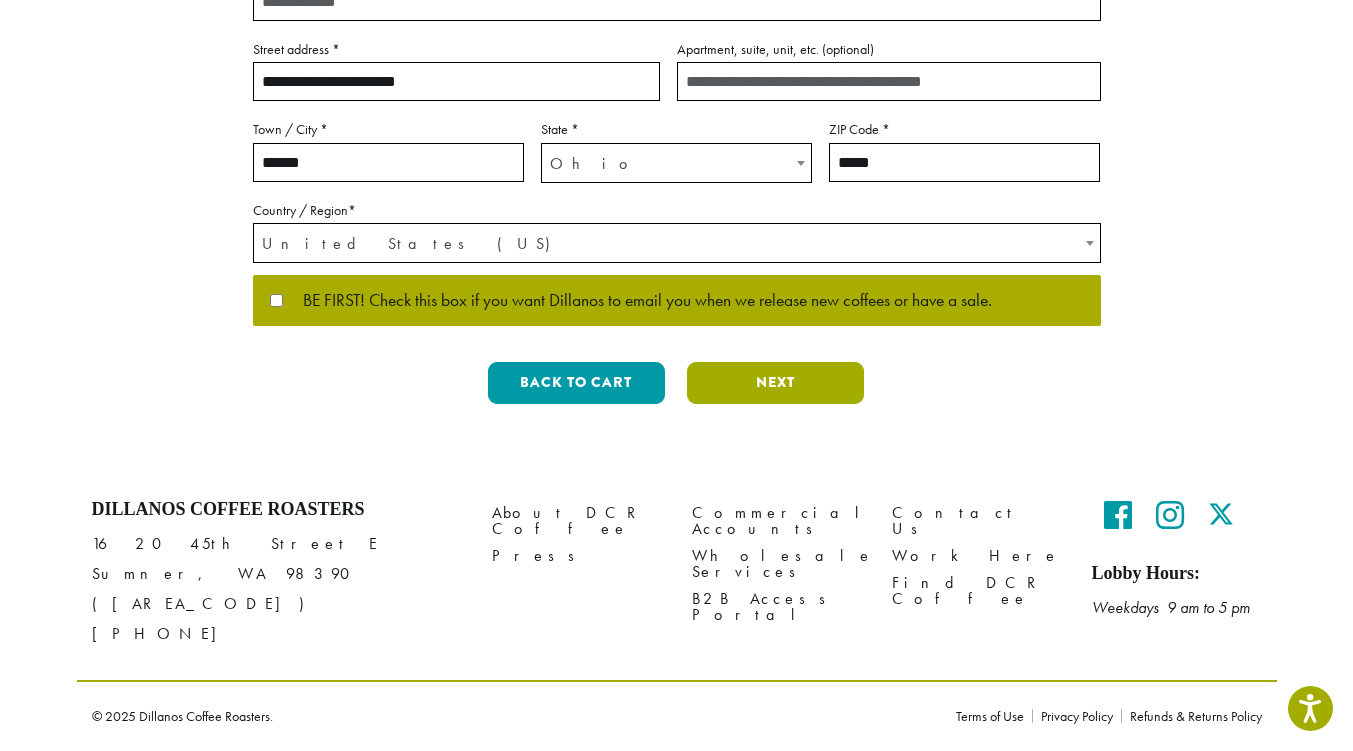 click on "Next" at bounding box center [775, 383] 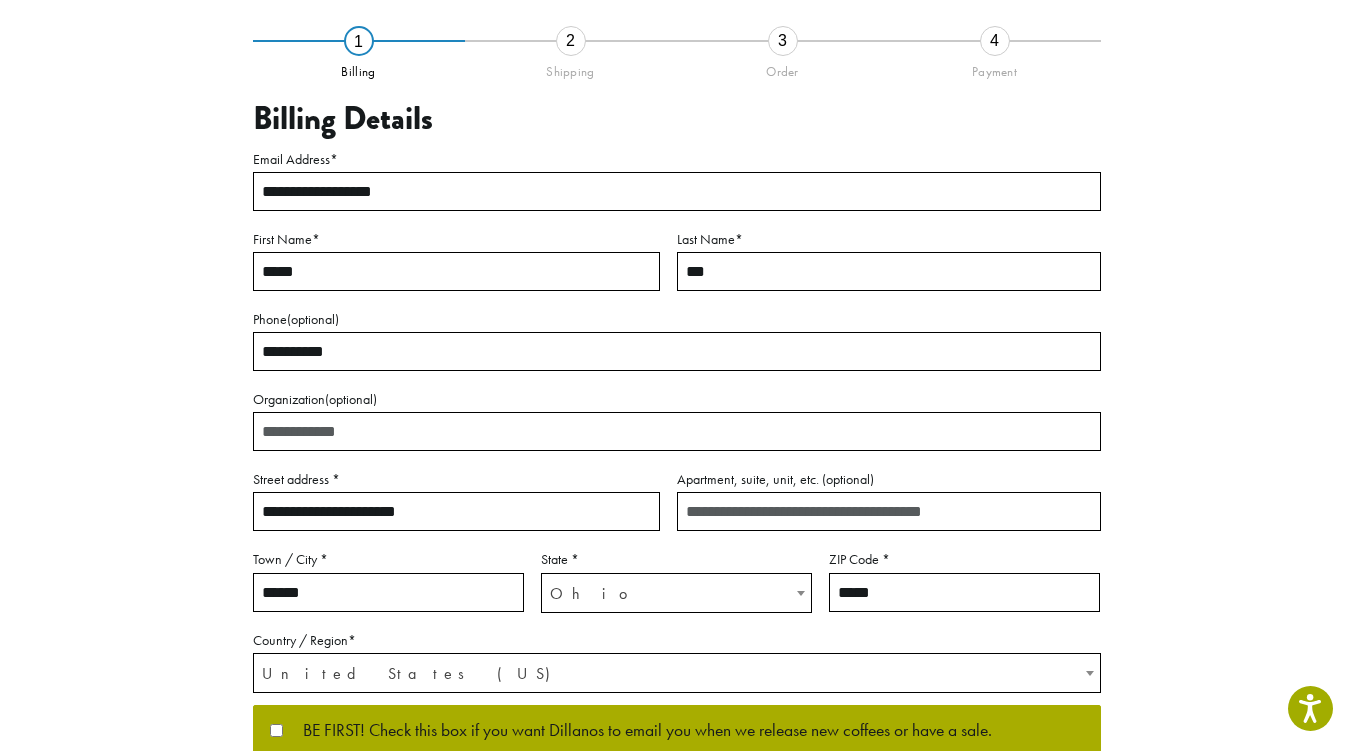 scroll, scrollTop: 130, scrollLeft: 0, axis: vertical 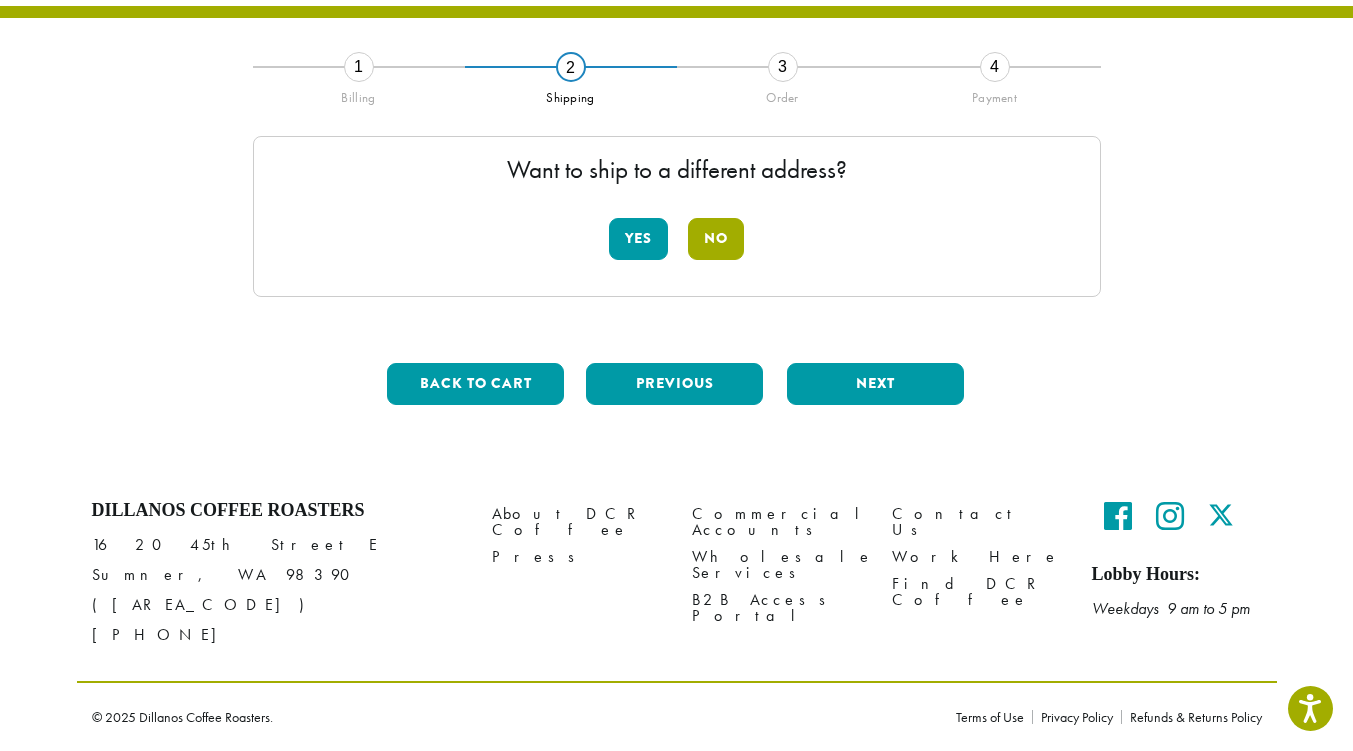 click on "No" at bounding box center (716, 239) 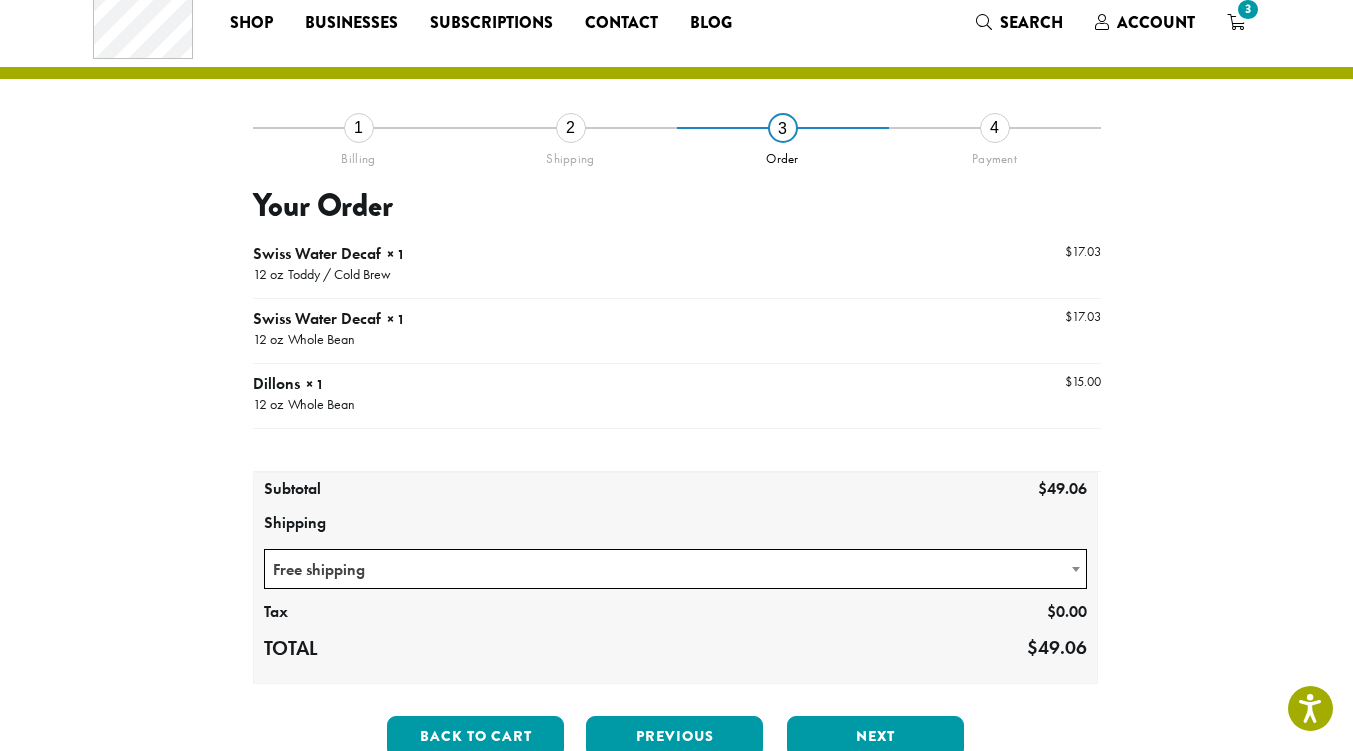 scroll, scrollTop: 60, scrollLeft: 0, axis: vertical 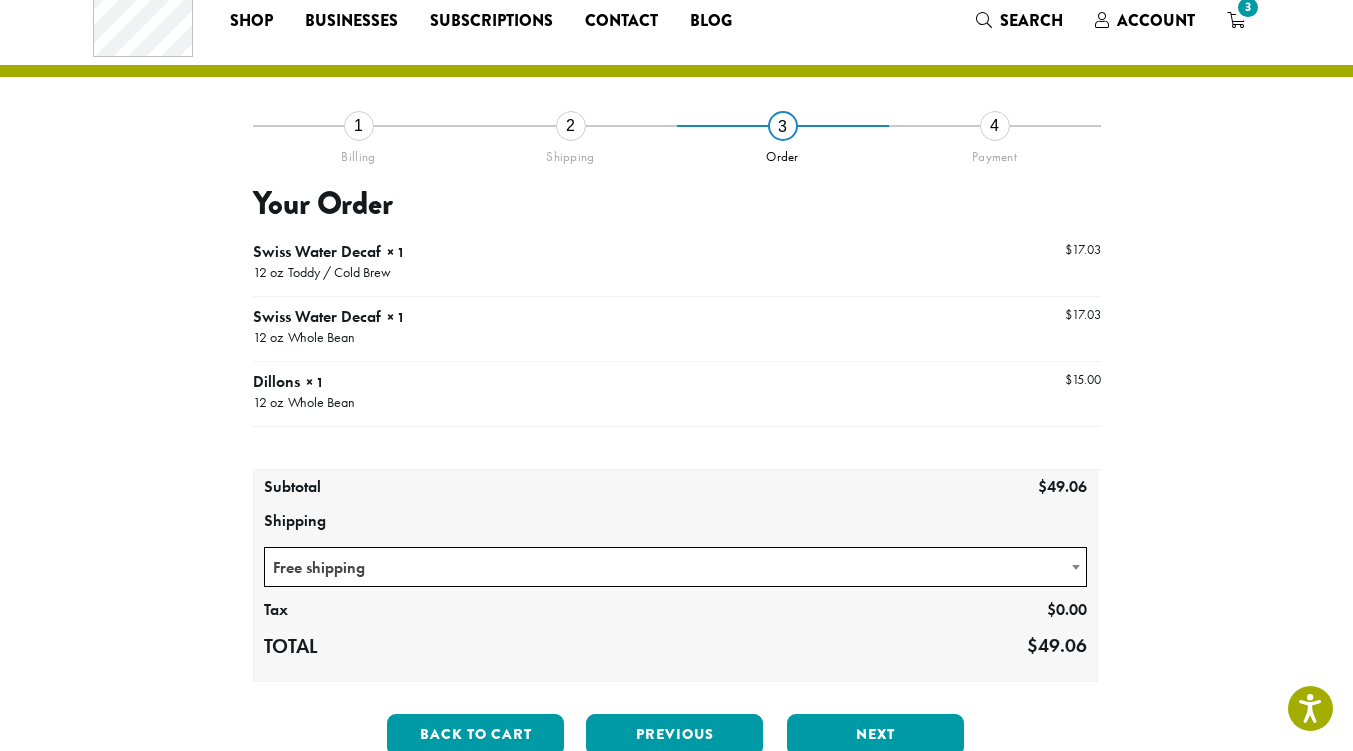 click on "1" at bounding box center [359, 126] 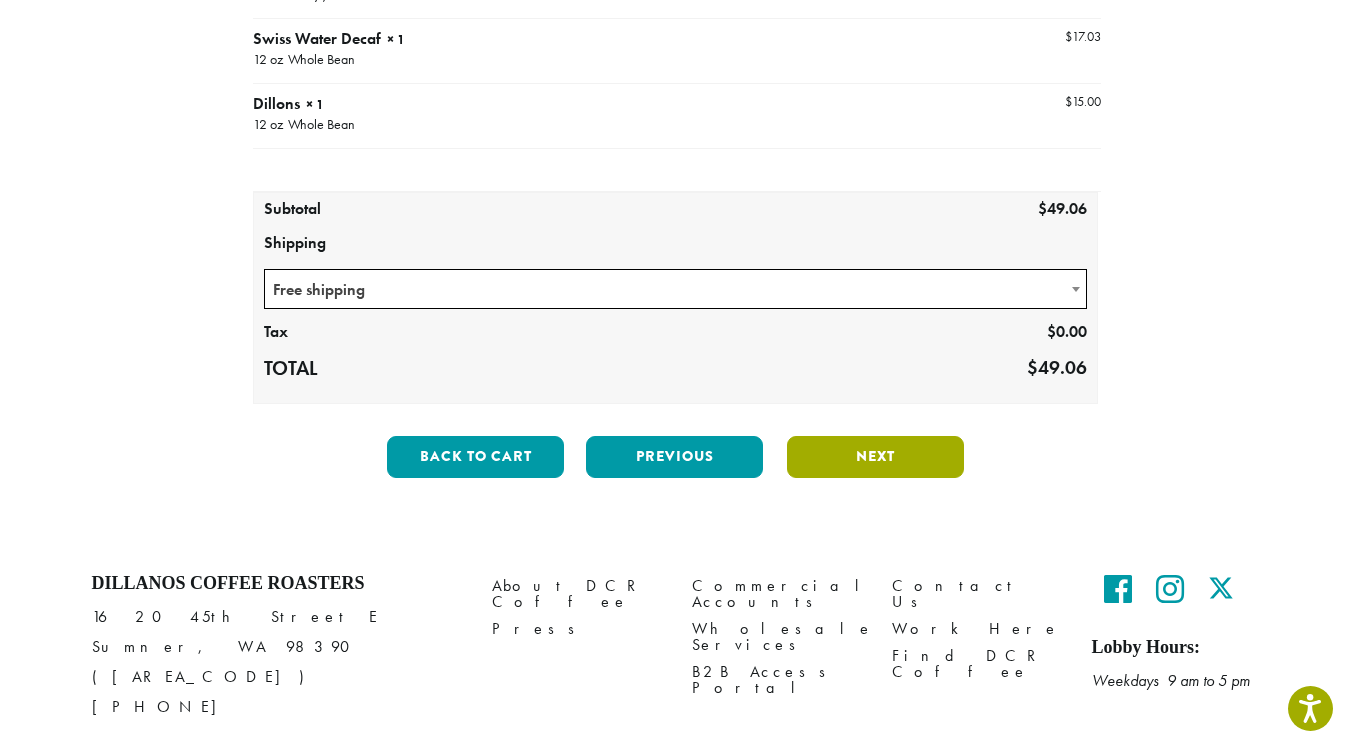 click on "Next" at bounding box center [875, 457] 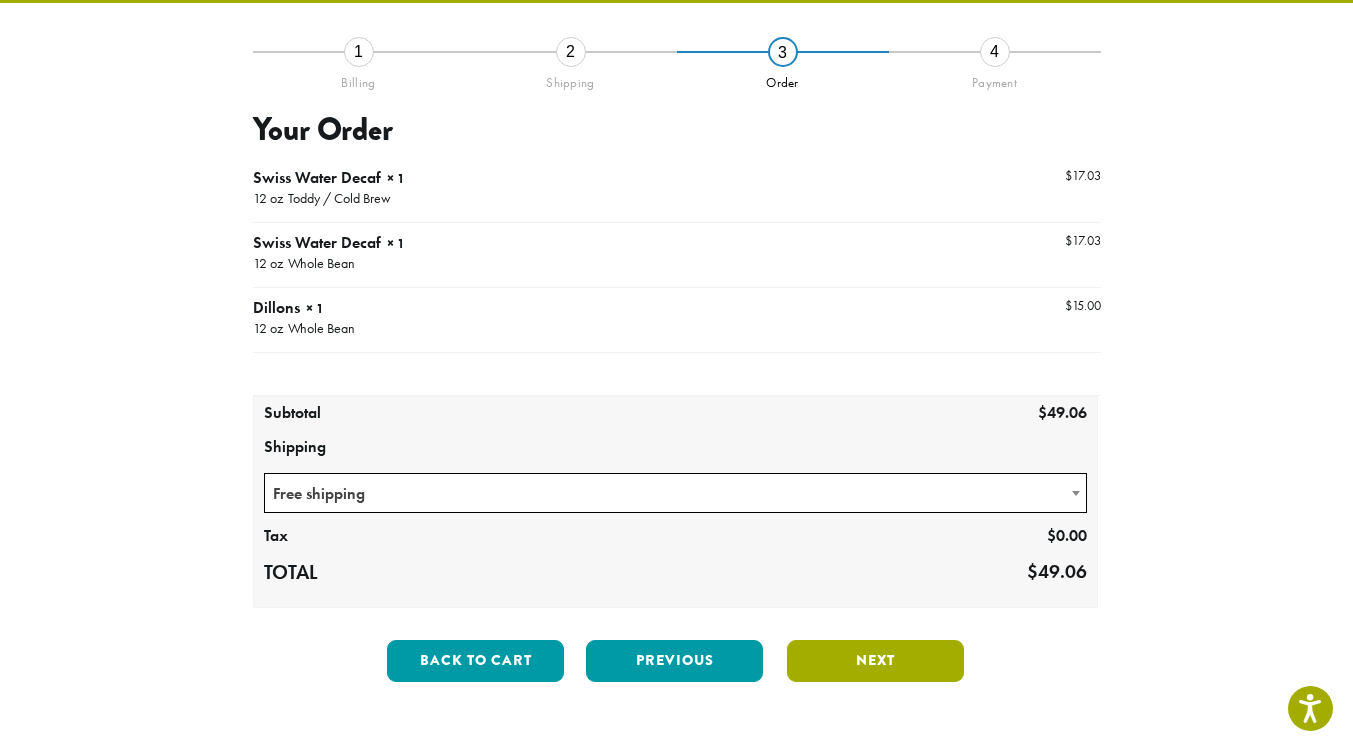 scroll, scrollTop: 130, scrollLeft: 0, axis: vertical 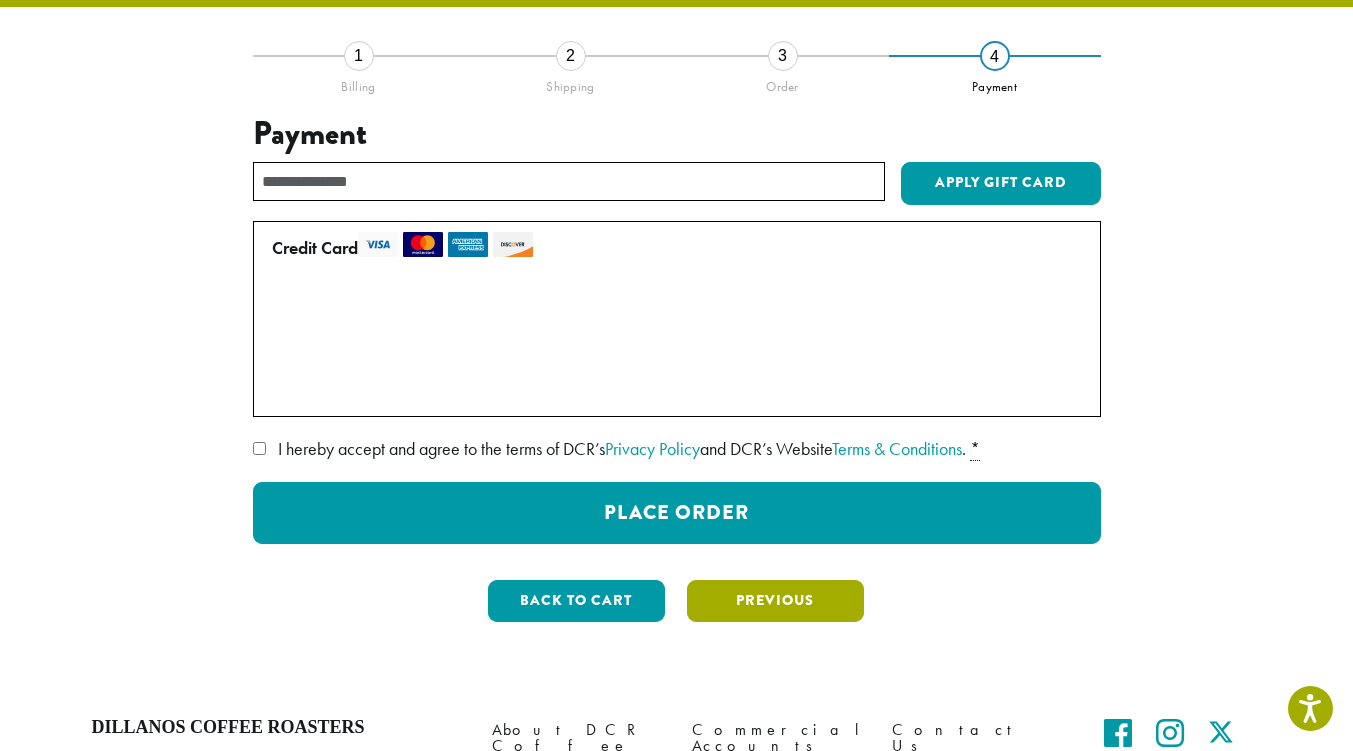 click on "Previous" at bounding box center [775, 601] 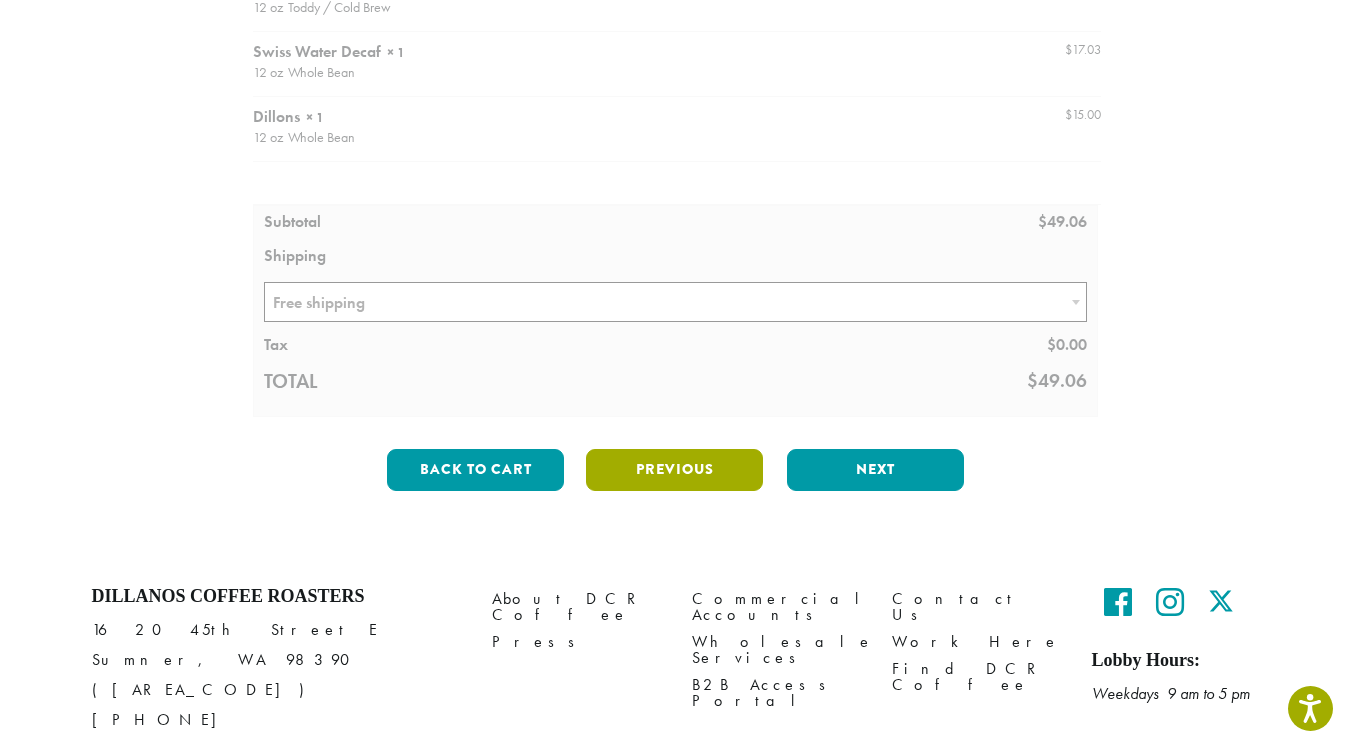 click on "Previous" at bounding box center (674, 470) 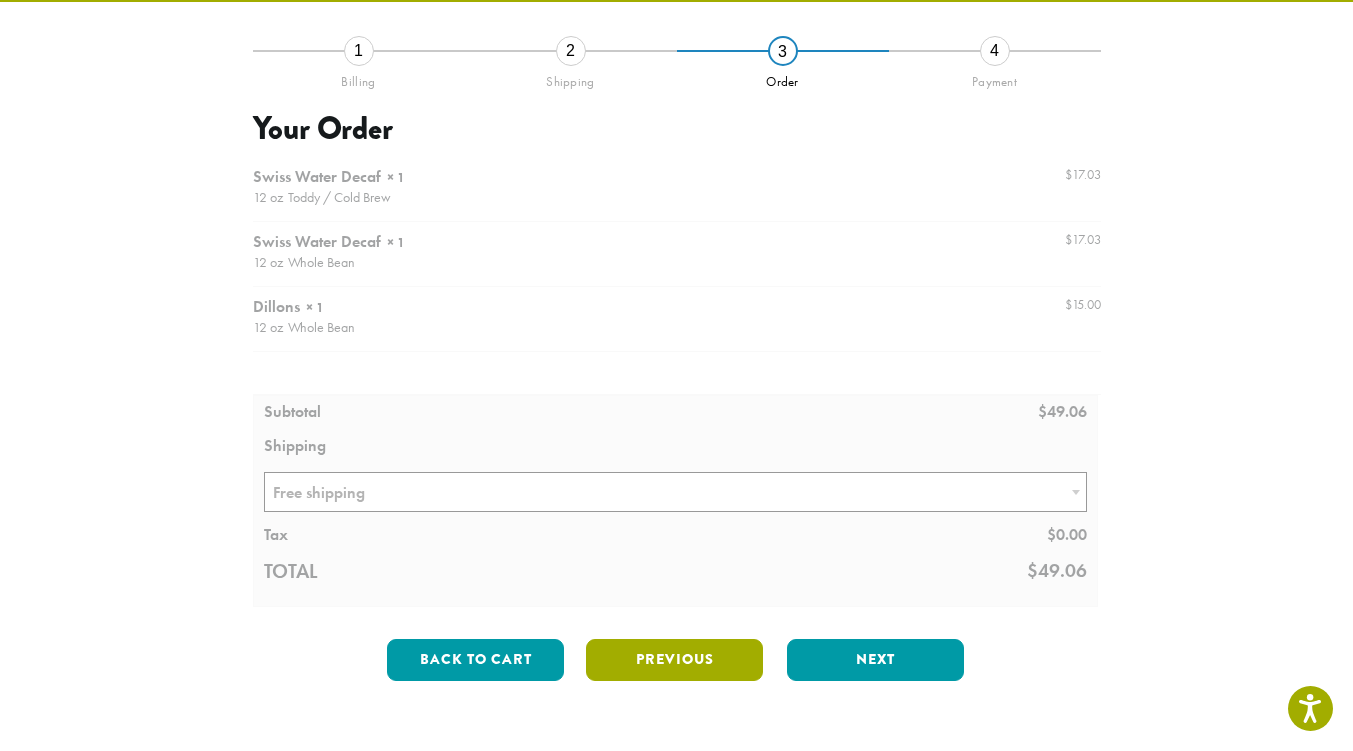 scroll, scrollTop: 130, scrollLeft: 0, axis: vertical 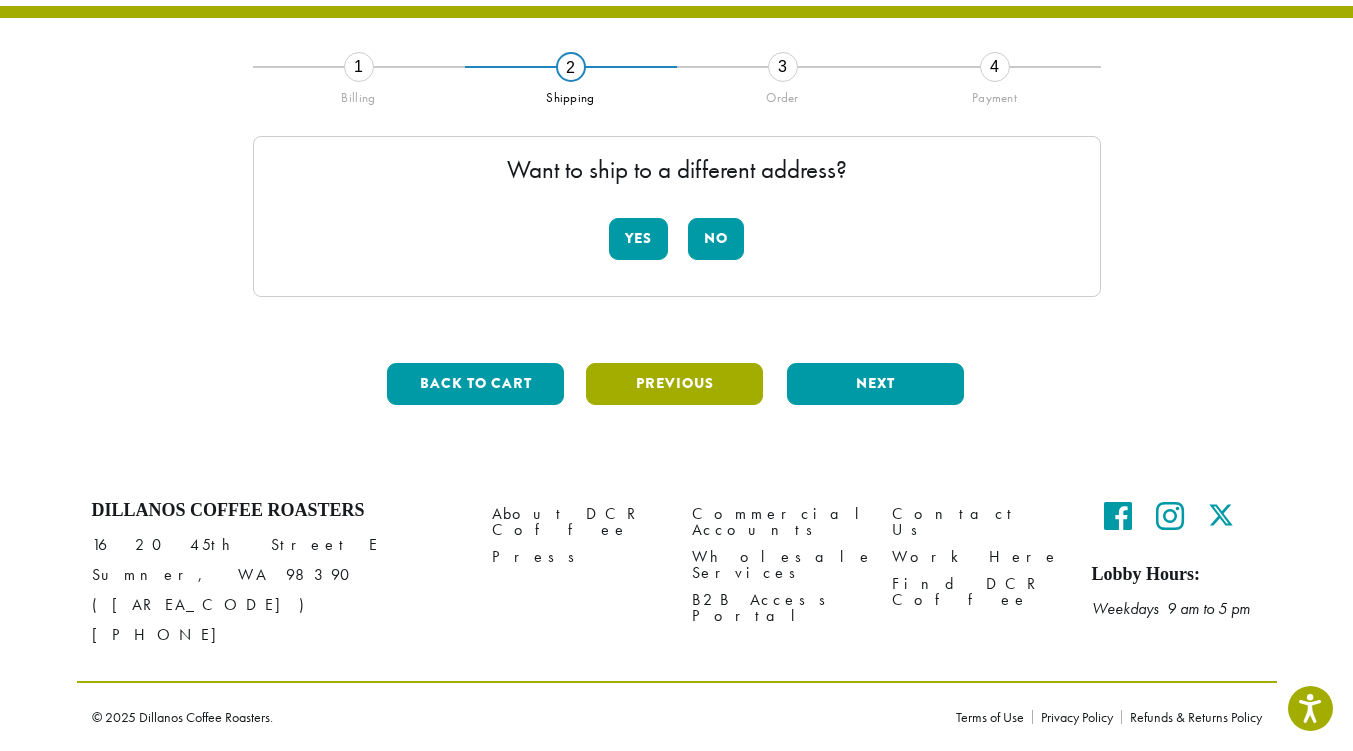 click on "Previous" at bounding box center (674, 384) 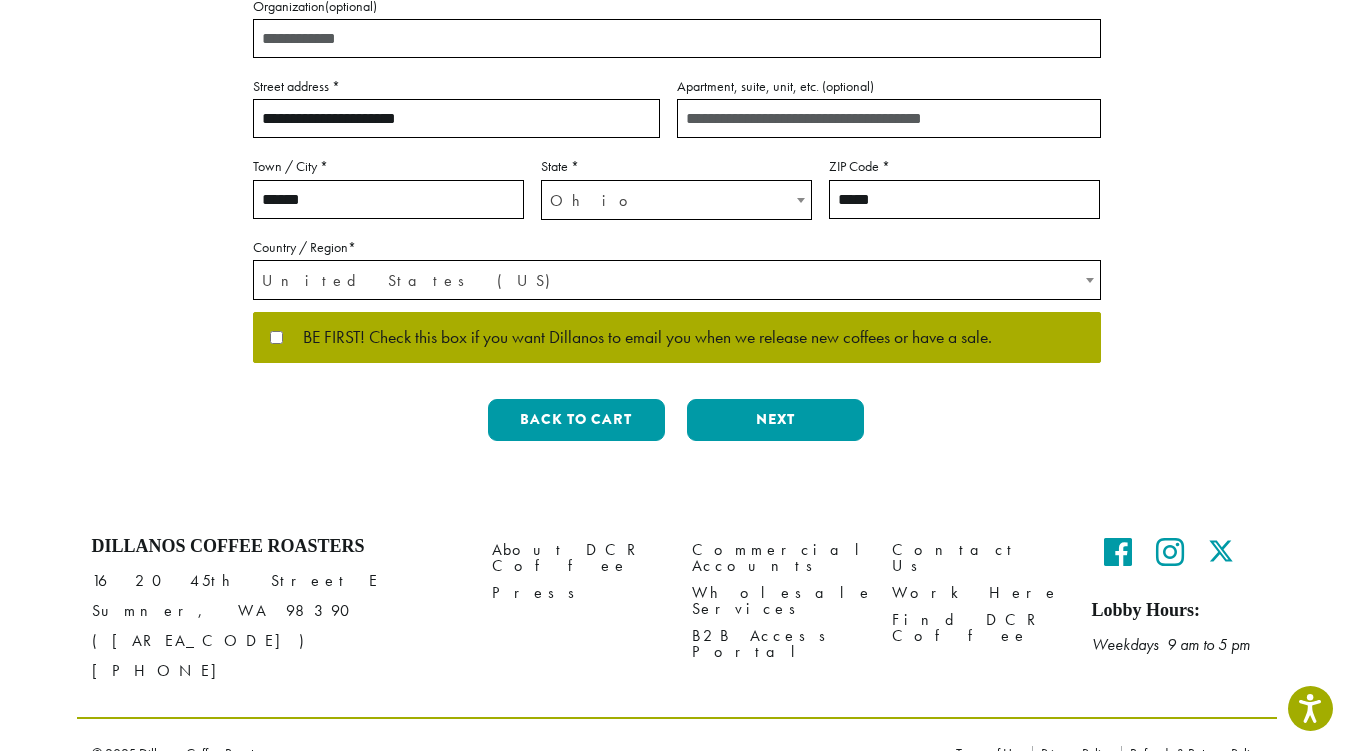 scroll, scrollTop: 539, scrollLeft: 0, axis: vertical 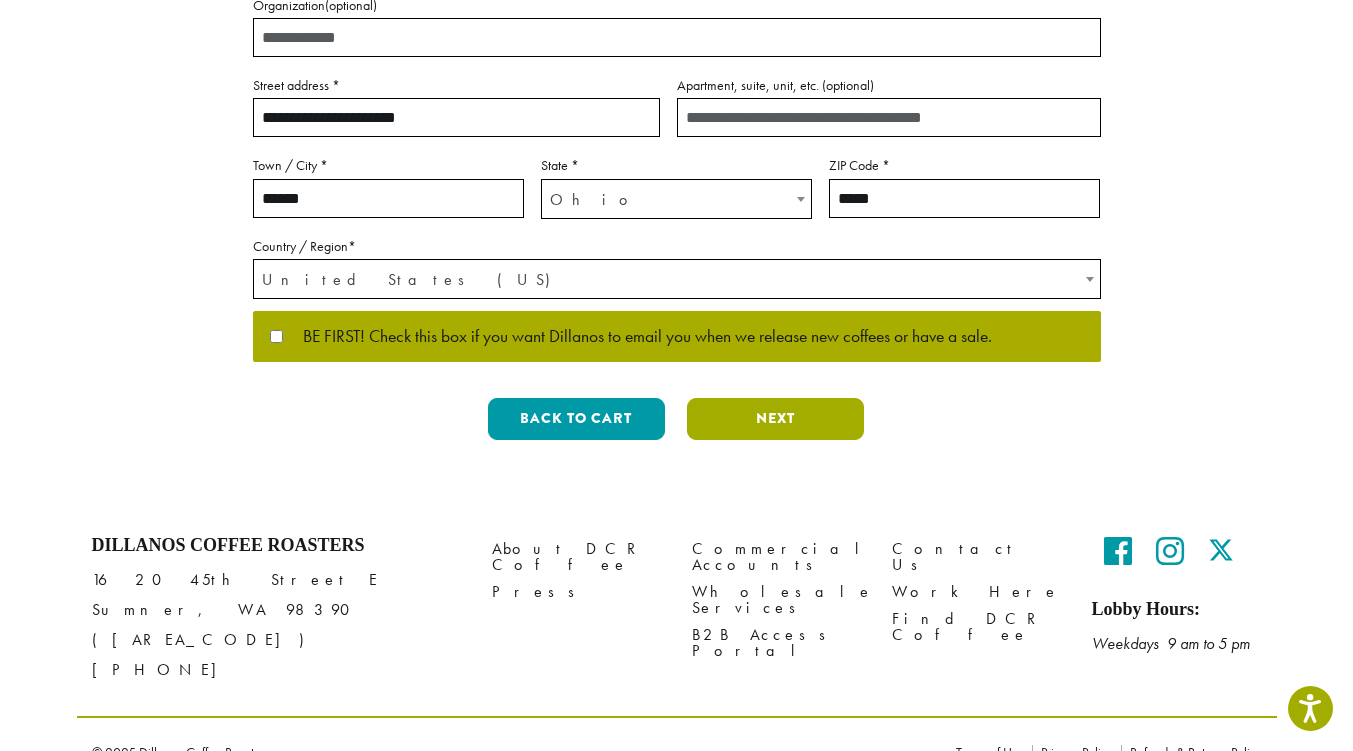 click on "Next" at bounding box center [775, 419] 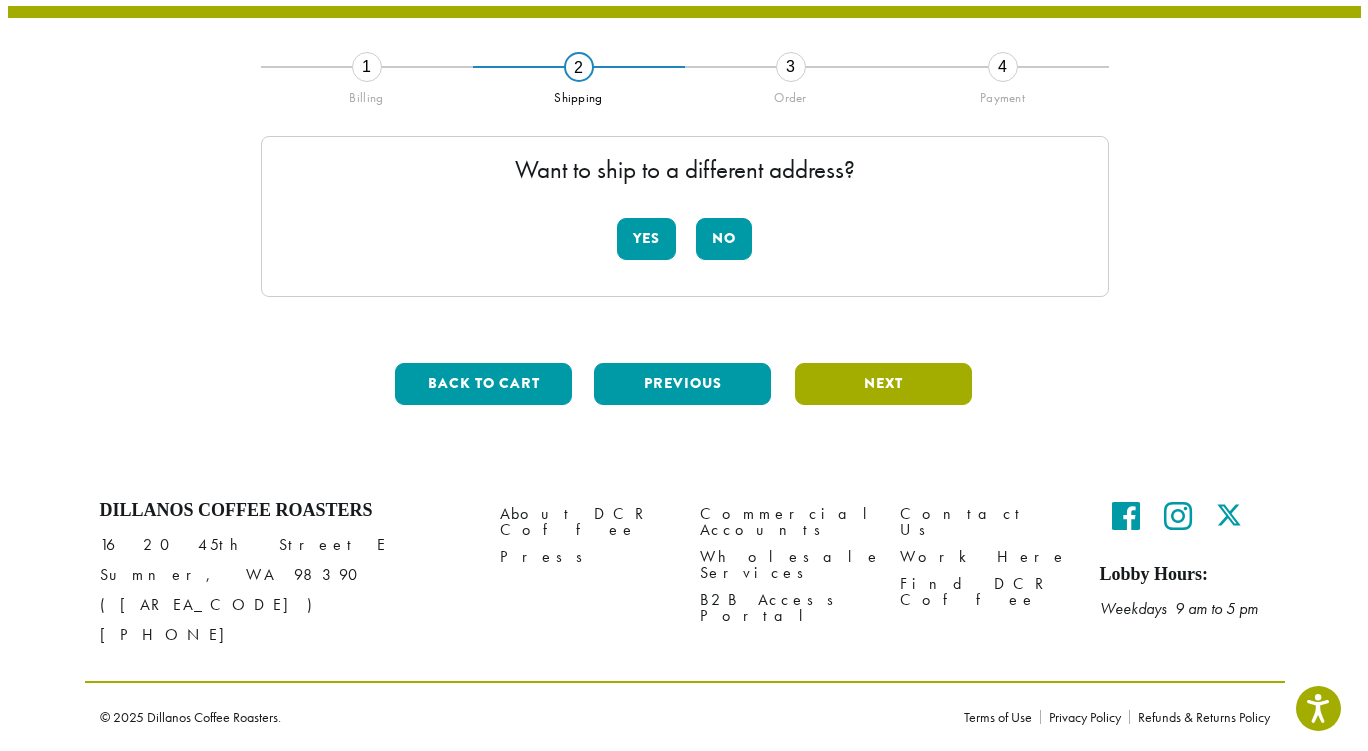 scroll, scrollTop: 208, scrollLeft: 0, axis: vertical 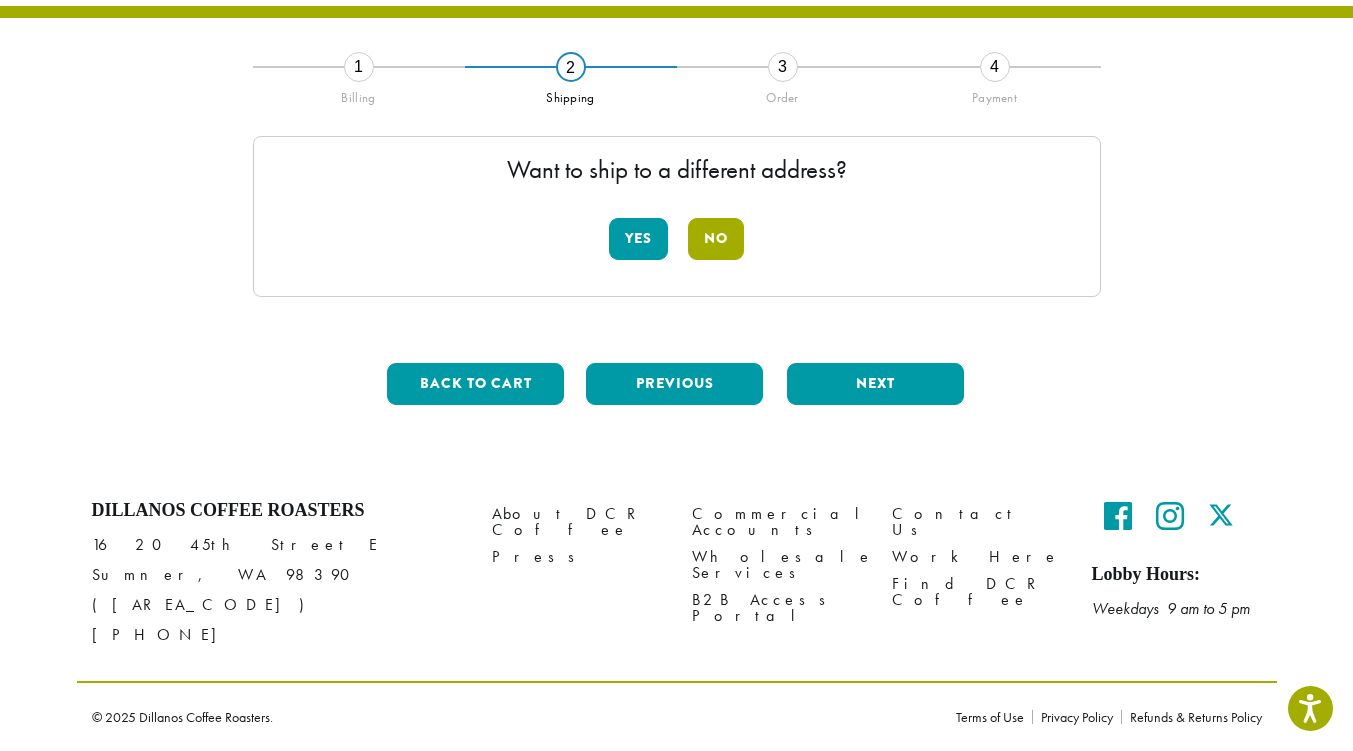 click on "No" at bounding box center (716, 239) 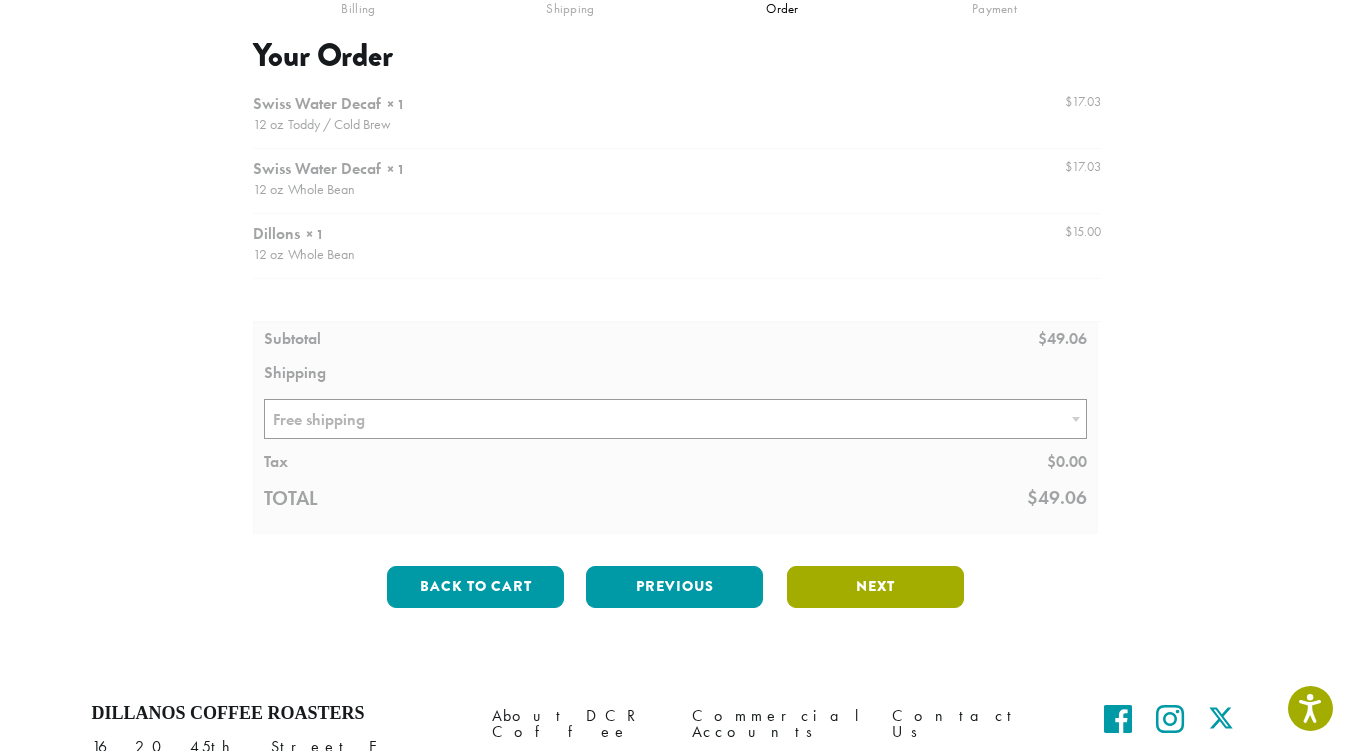 click on "Next" at bounding box center (875, 587) 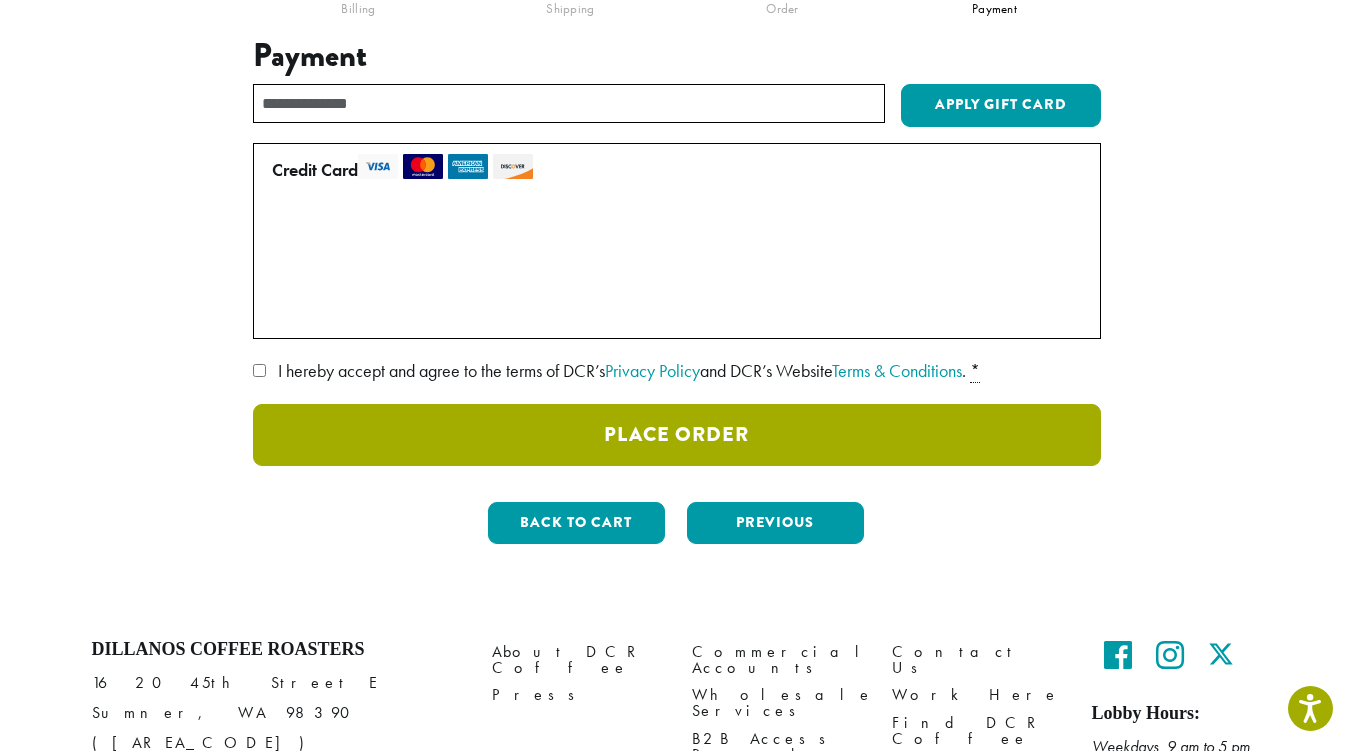click on "Place Order" at bounding box center [677, 435] 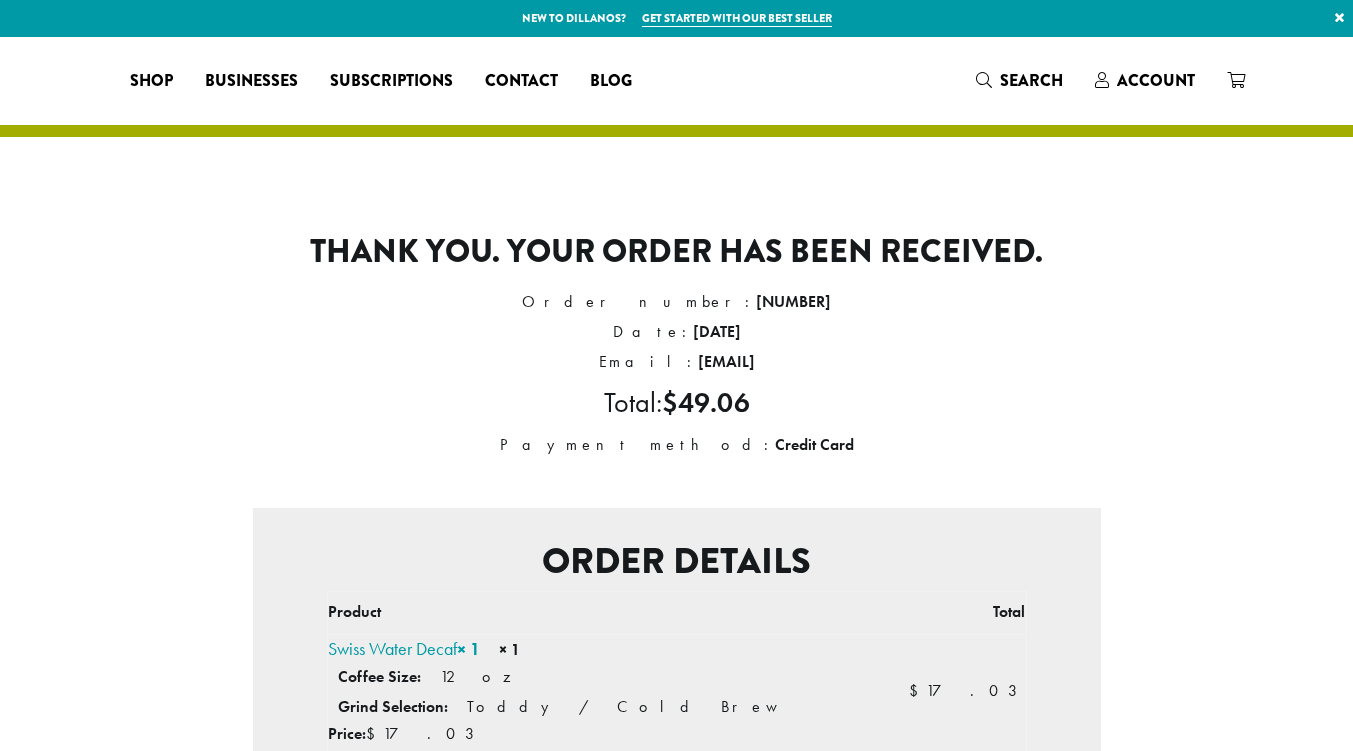 scroll, scrollTop: 0, scrollLeft: 0, axis: both 